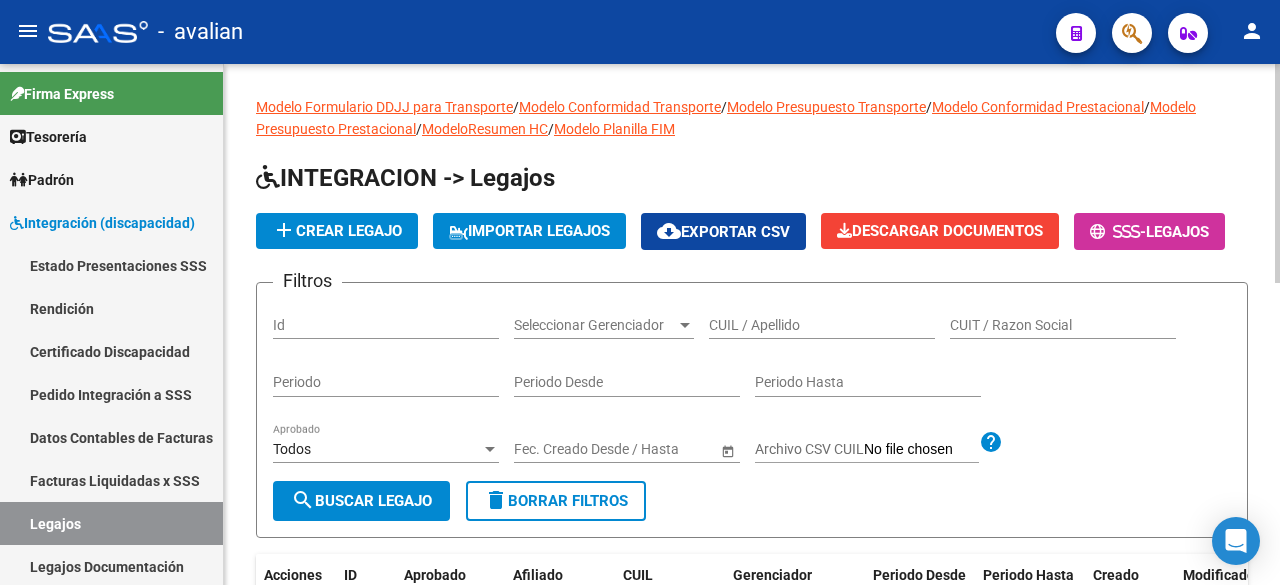 scroll, scrollTop: 0, scrollLeft: 0, axis: both 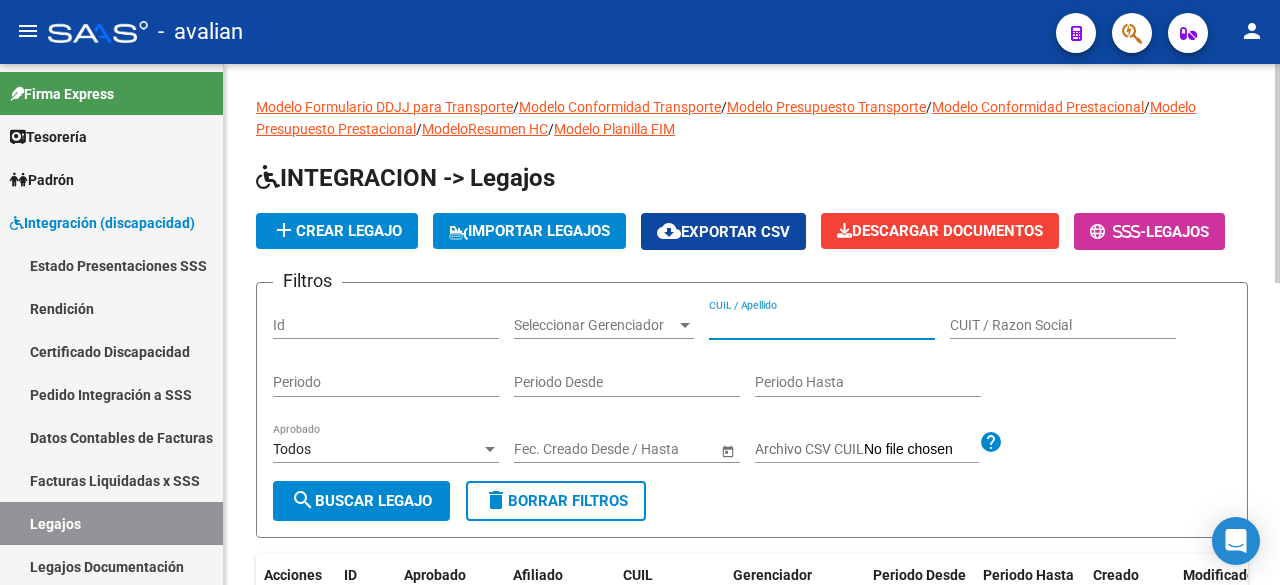 paste on "[NUMBER]" 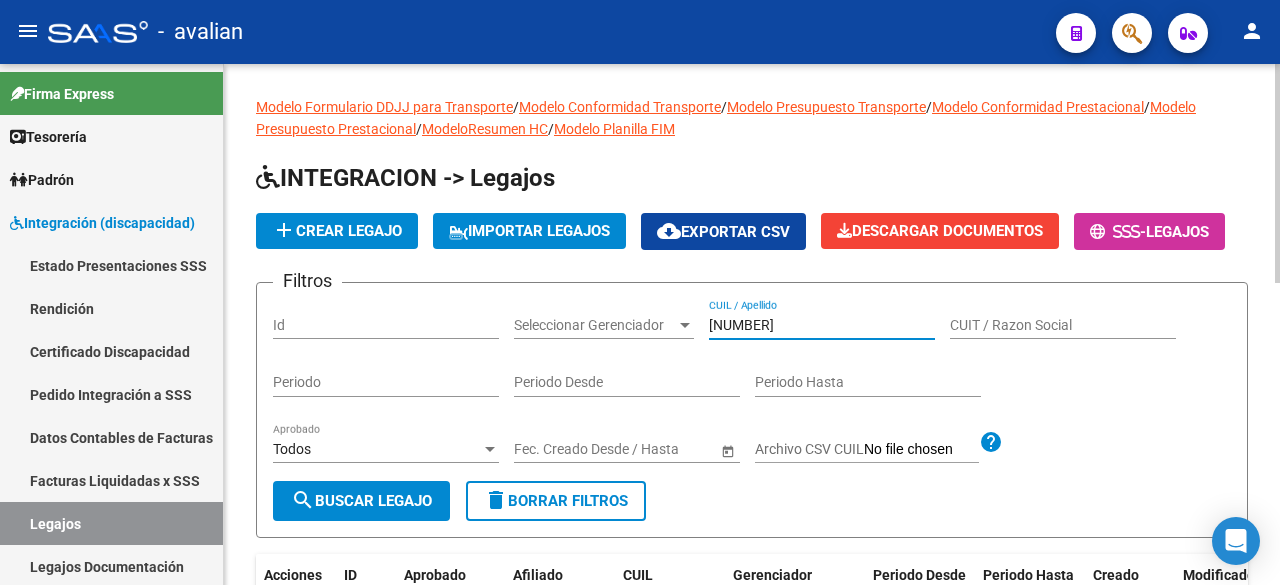 type on "[NUMBER]" 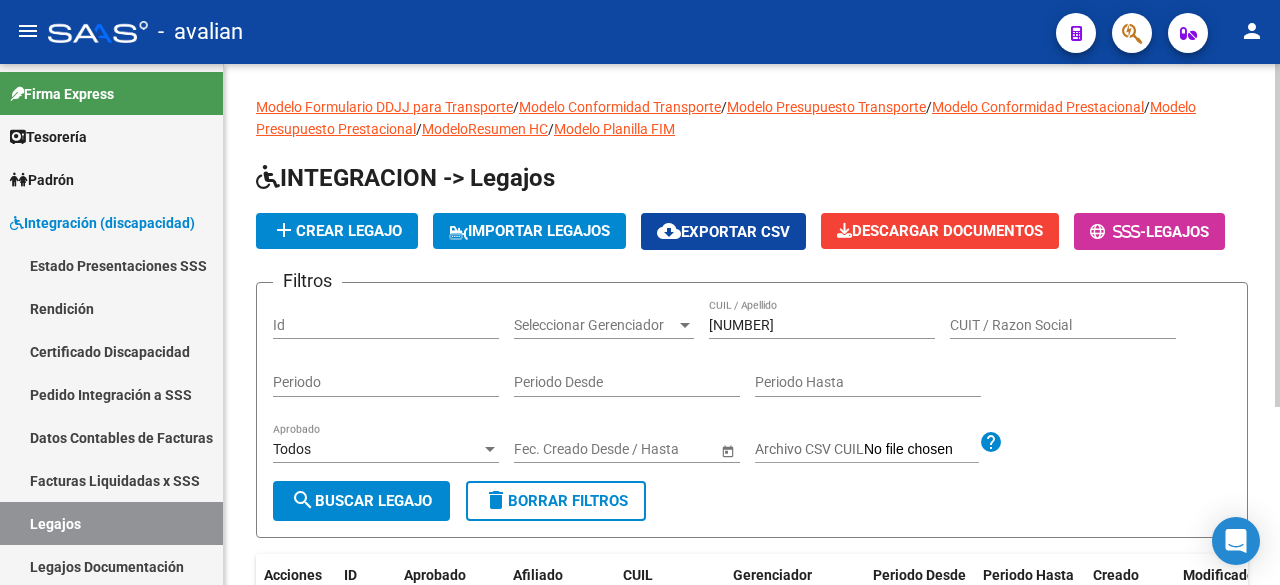 scroll, scrollTop: 270, scrollLeft: 0, axis: vertical 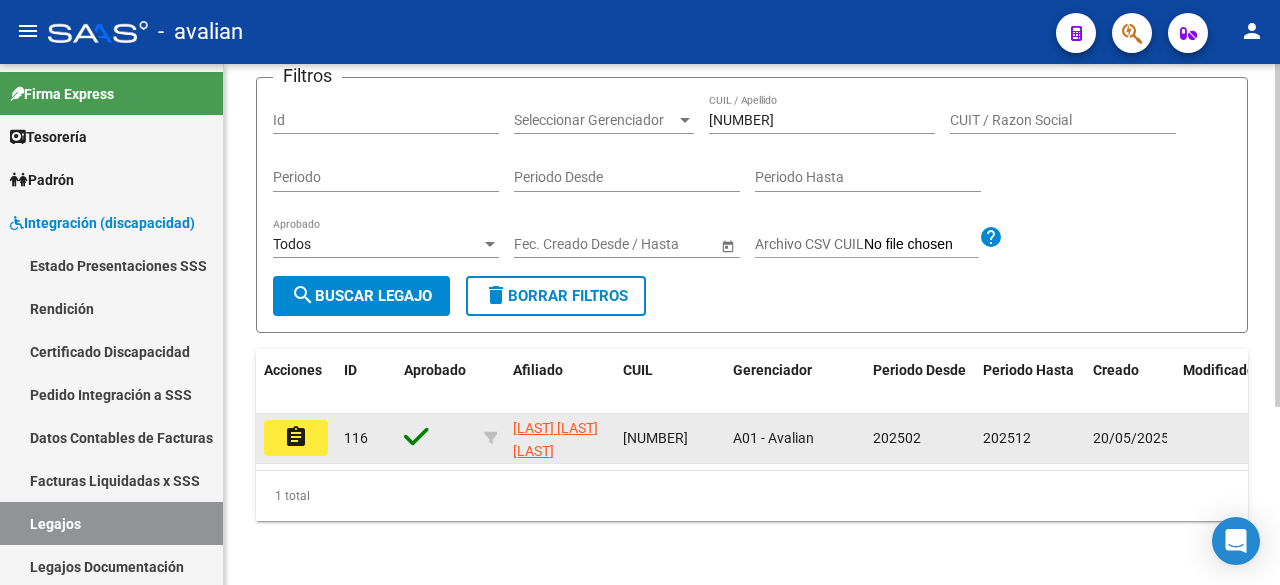 click on "assignment" 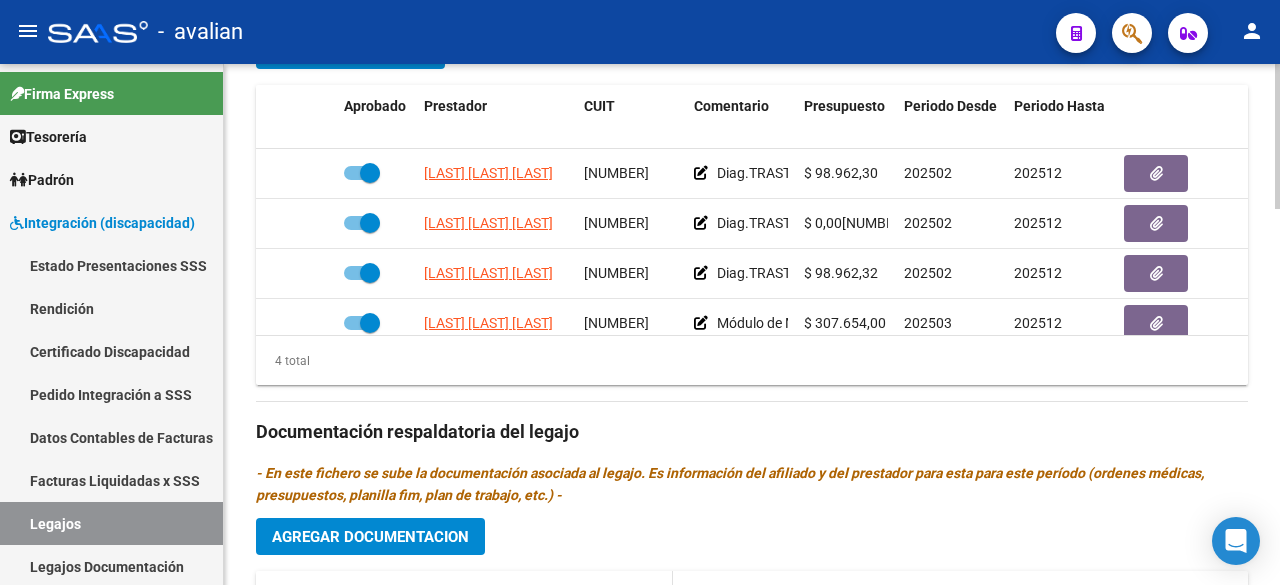 scroll, scrollTop: 1200, scrollLeft: 0, axis: vertical 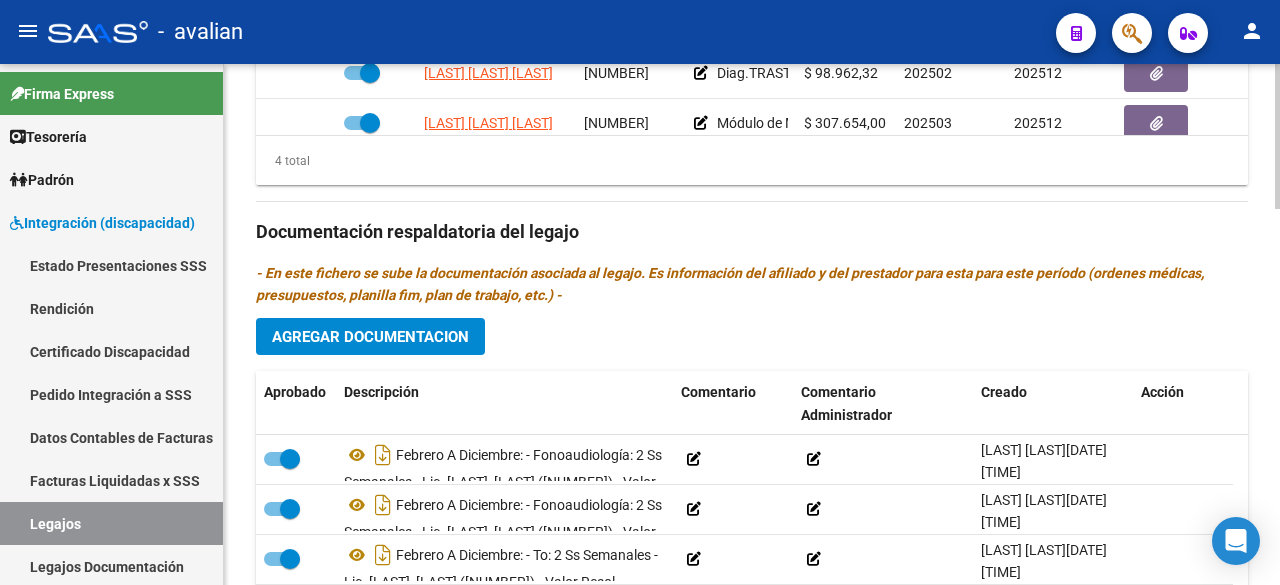 click on "Agregar Documentacion" 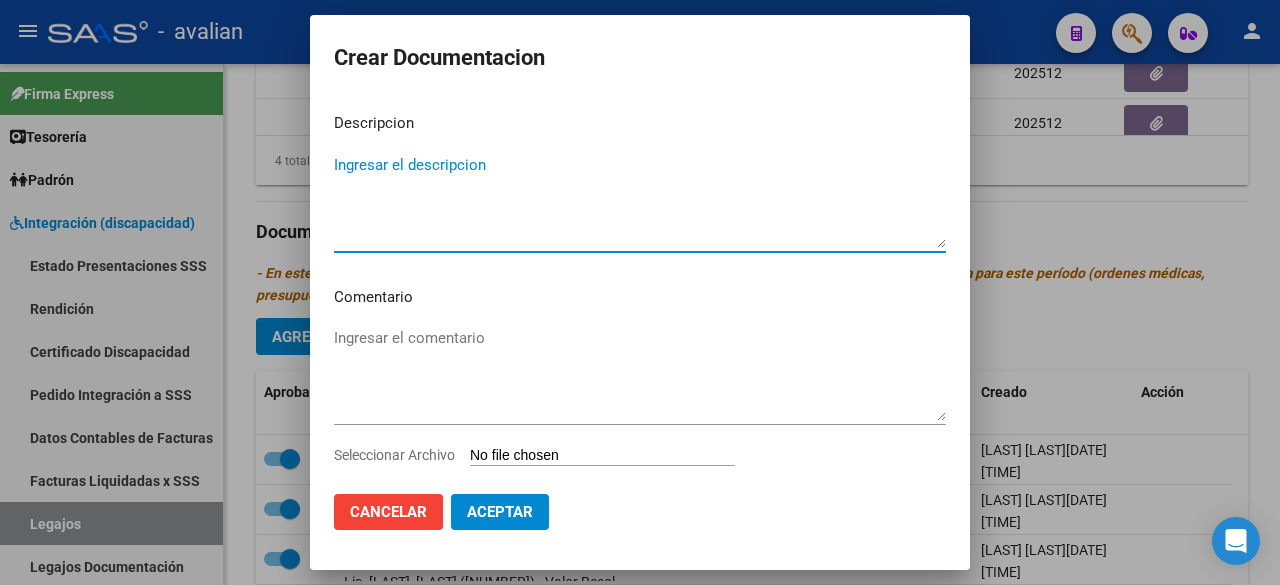 click on "Ingresar el descripcion" at bounding box center (640, 201) 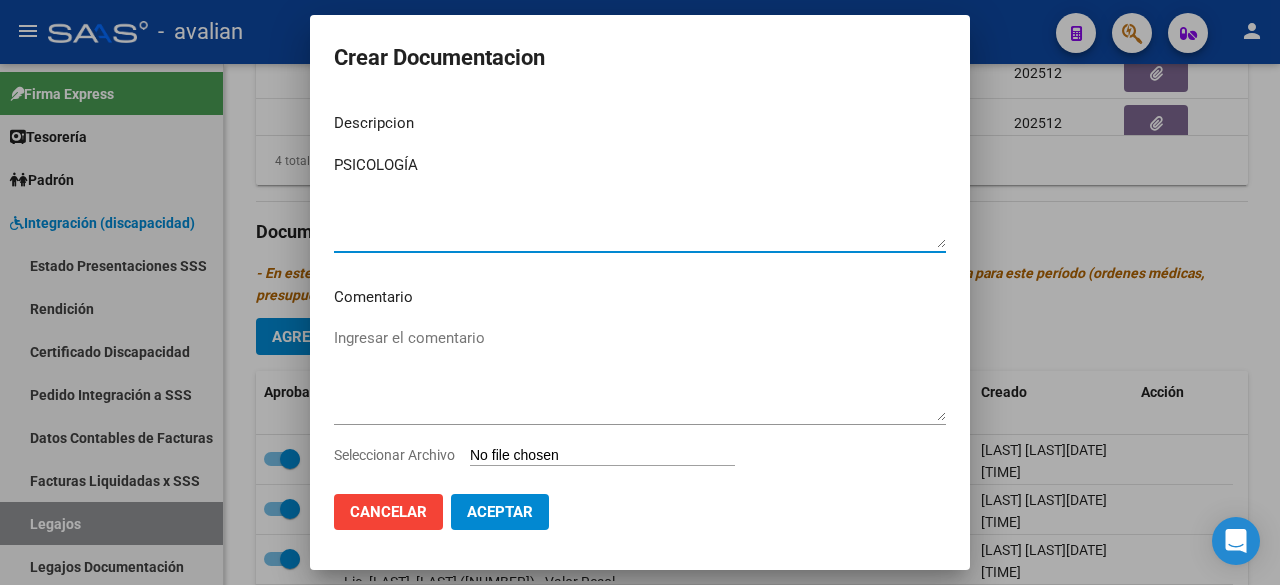 type on "PSICOLOGÍA" 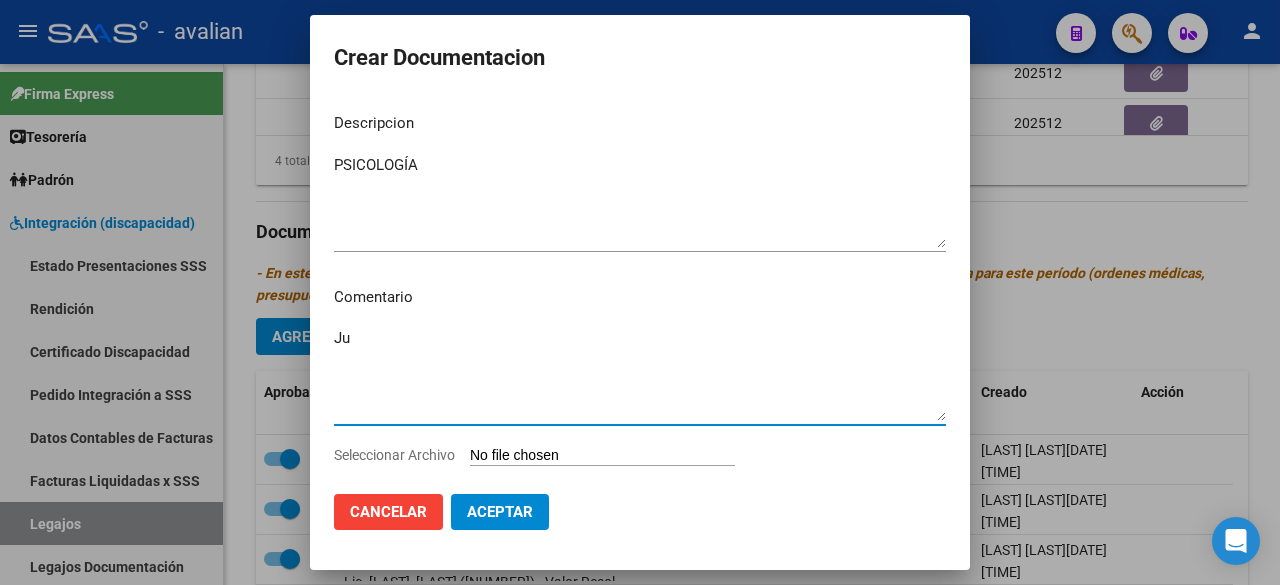 type on "J" 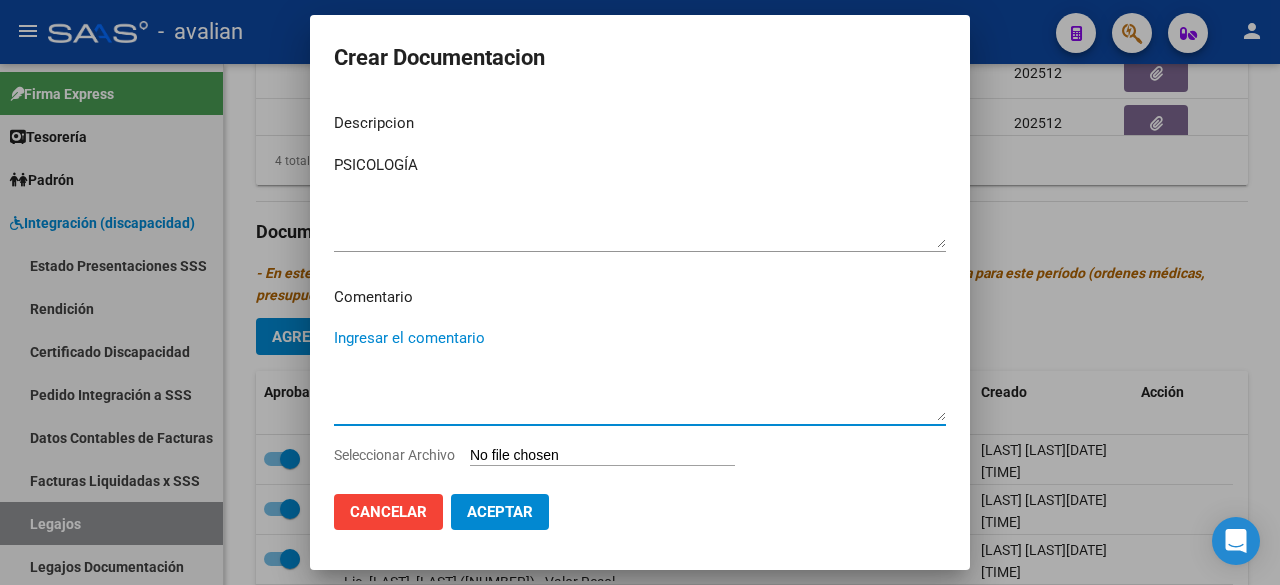 paste on "Julio a diciembre:
- Psicología: 2 ss semanales - [LAST], [LAST] [LAST] - Valor resol. vigente." 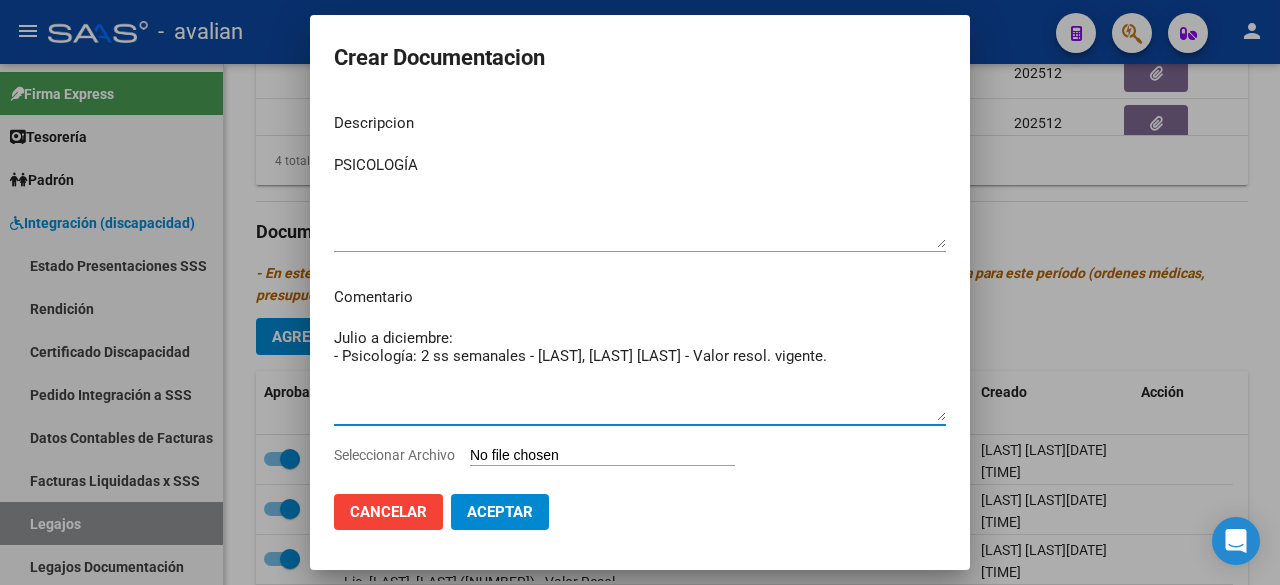 type on "Julio a diciembre:
- Psicología: 2 ss semanales - [LAST], [LAST] [LAST] - Valor resol. vigente." 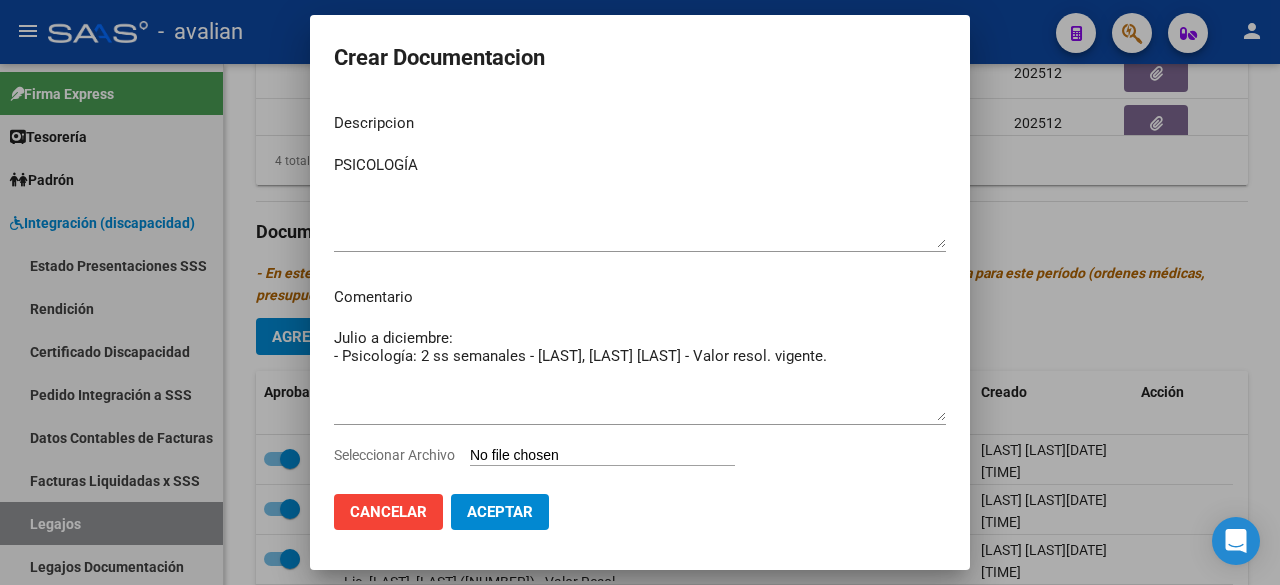 click on "Seleccionar Archivo" at bounding box center (602, 456) 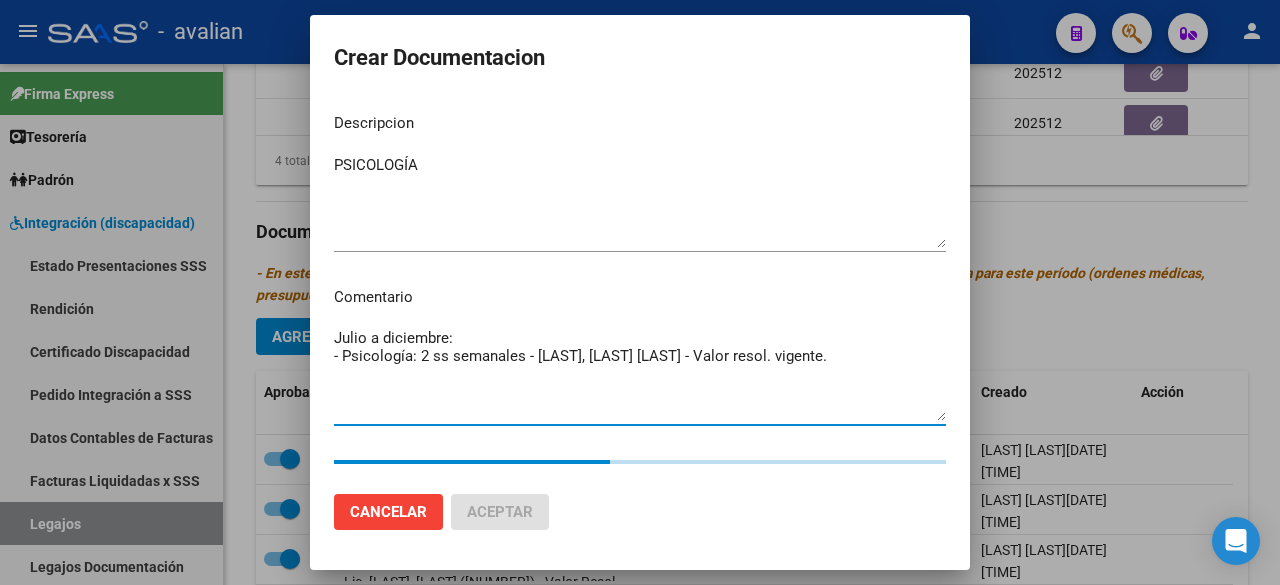 drag, startPoint x: 647, startPoint y: 344, endPoint x: 325, endPoint y: 366, distance: 322.75067 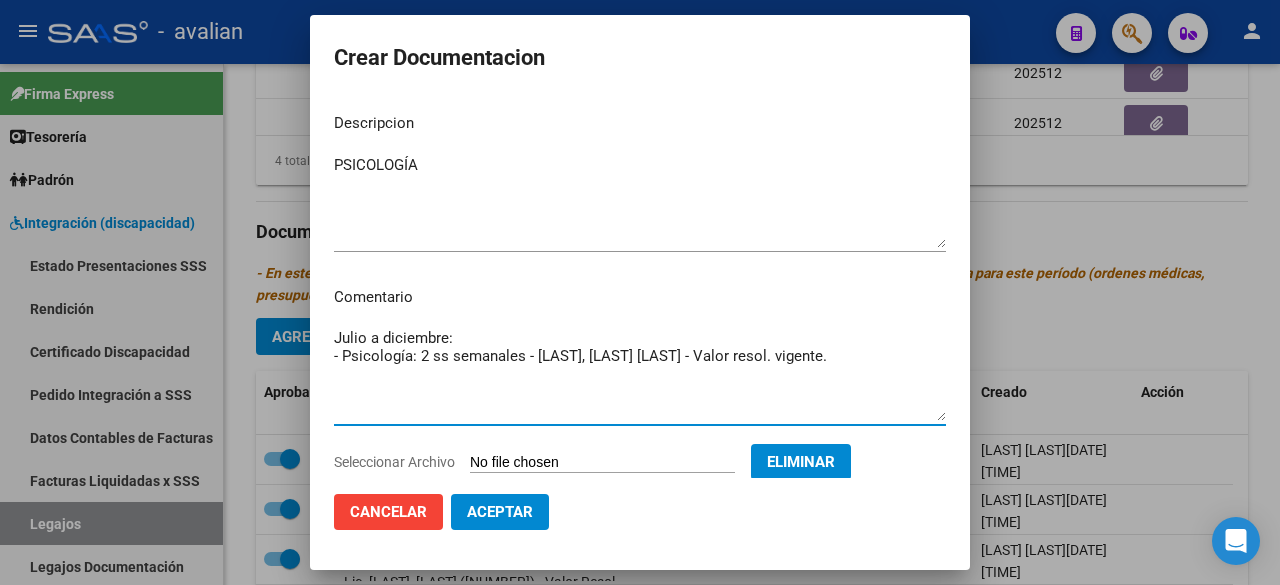 click on "Aceptar" 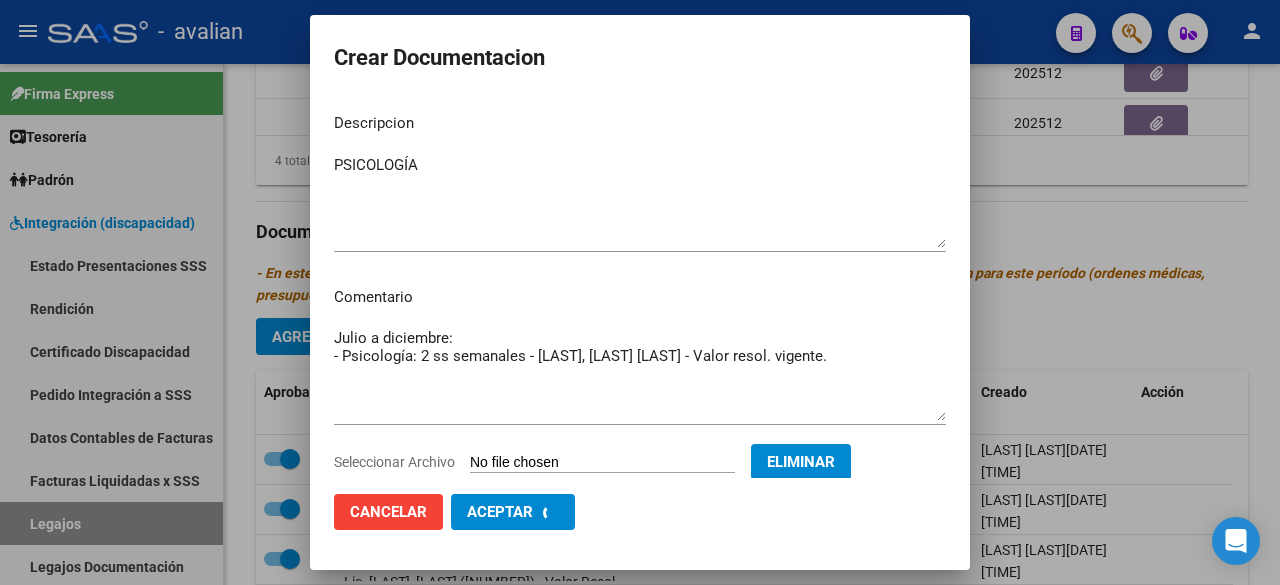 checkbox on "false" 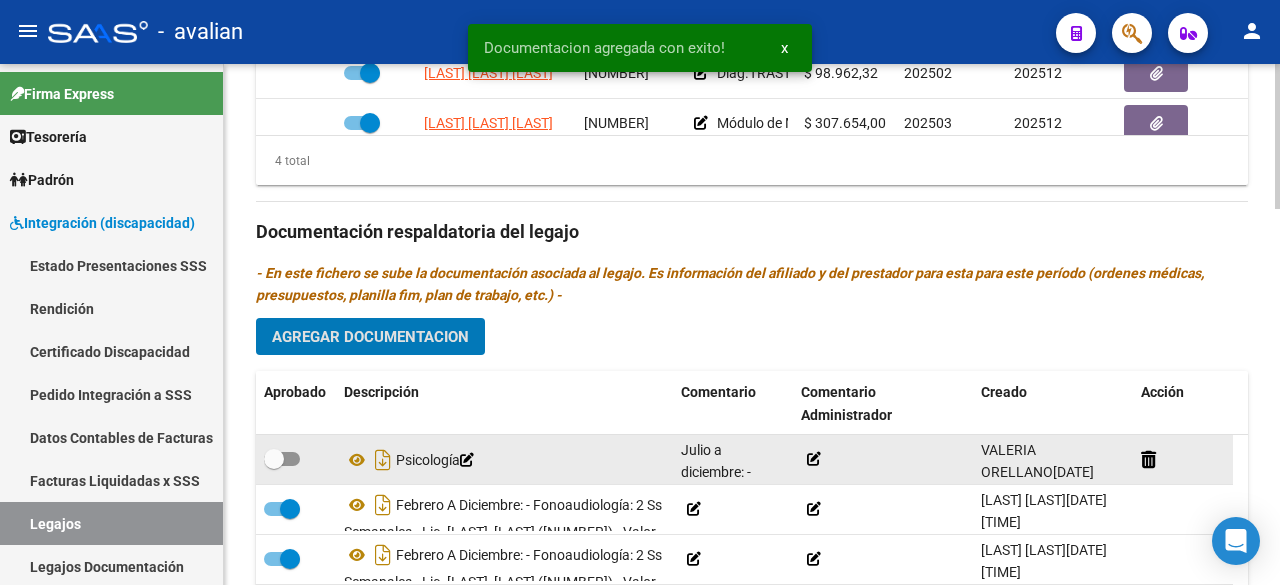 click 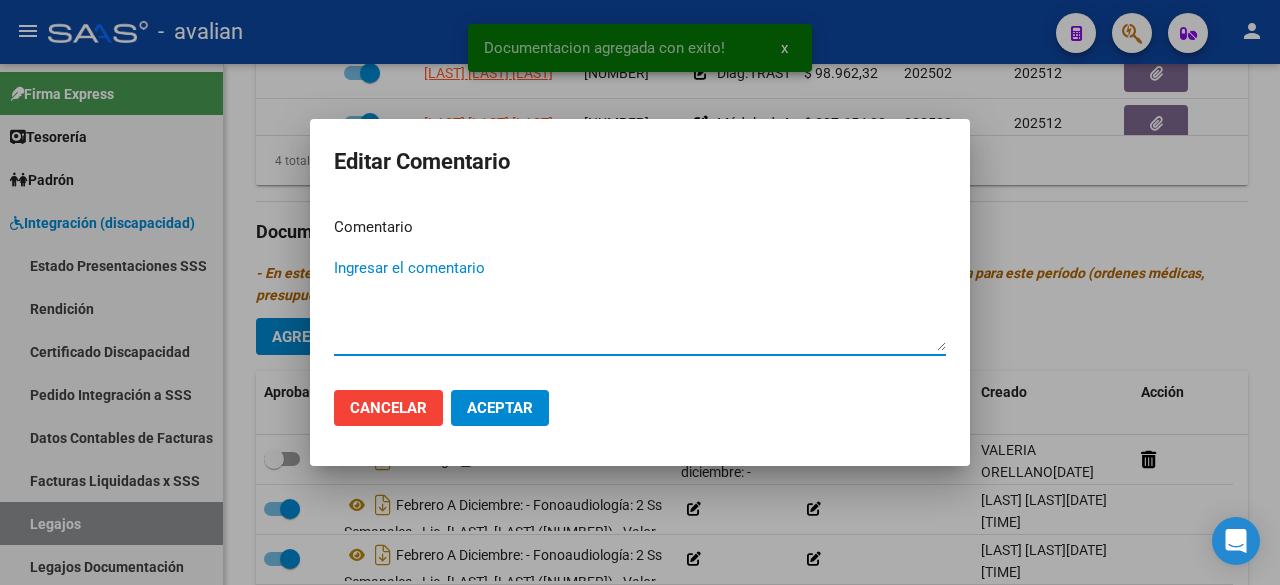 paste on "- Psicología: 2 ss semanales - [LAST], [LAST] [LAST] - Valor resol. vigente." 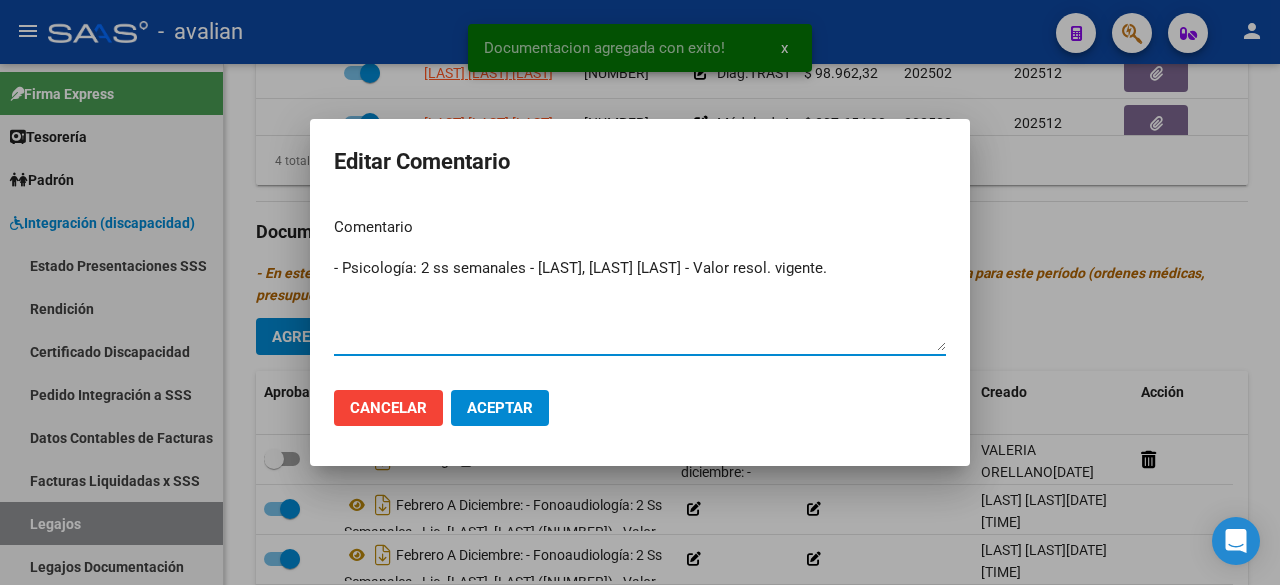 type on "- Psicología: 2 ss semanales - [LAST], [LAST] [LAST] - Valor resol. vigente." 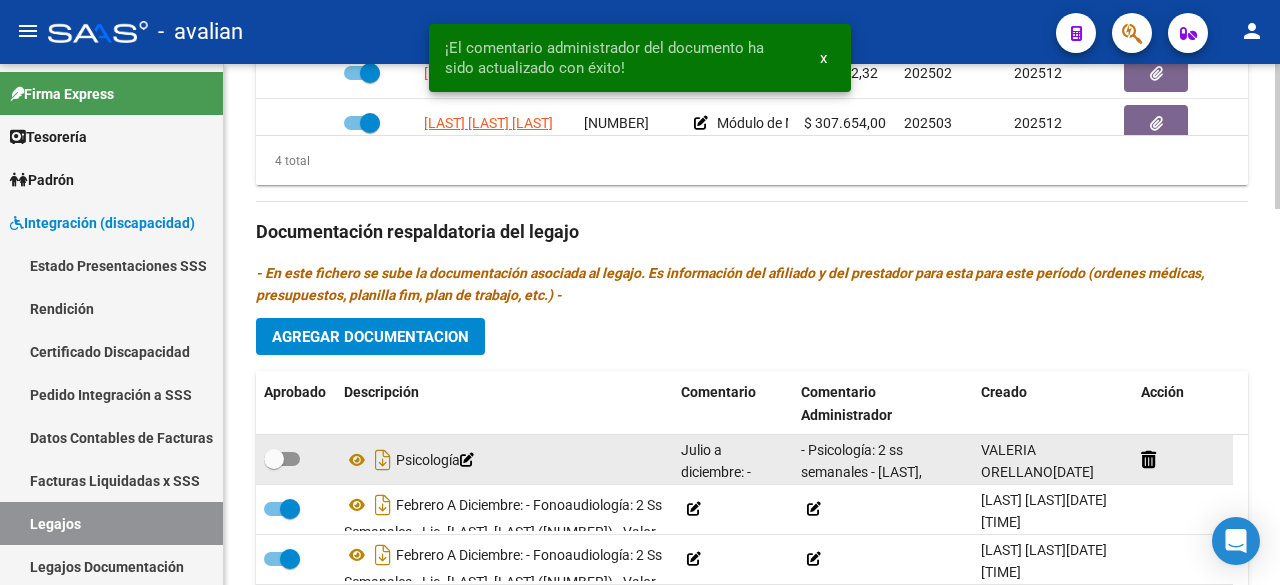 click at bounding box center [282, 459] 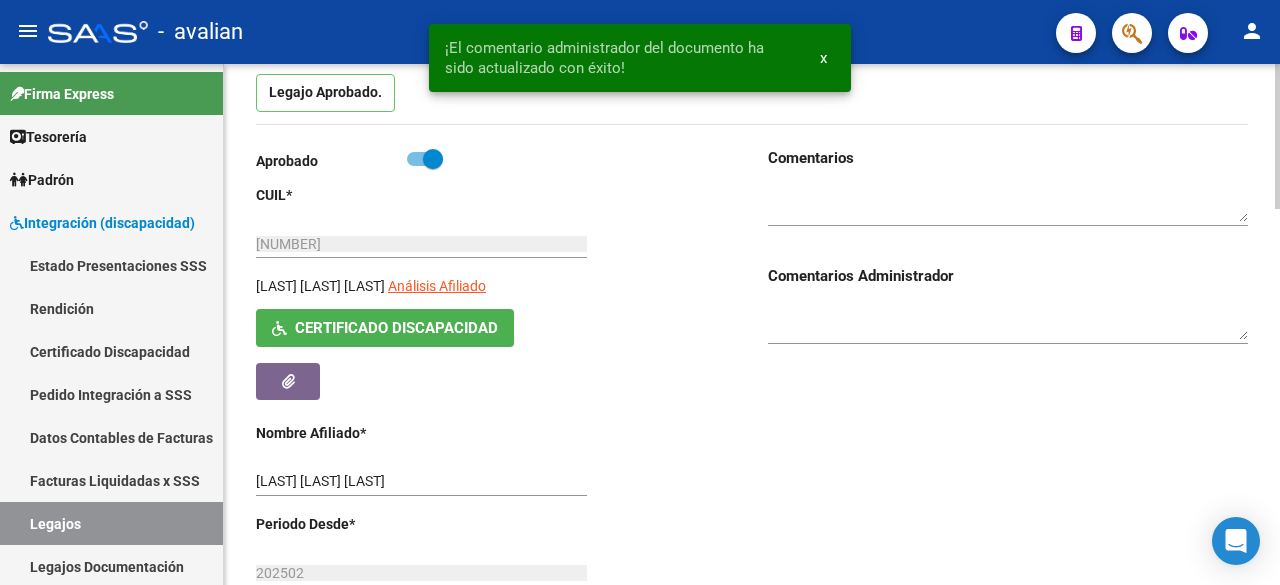 scroll, scrollTop: 100, scrollLeft: 0, axis: vertical 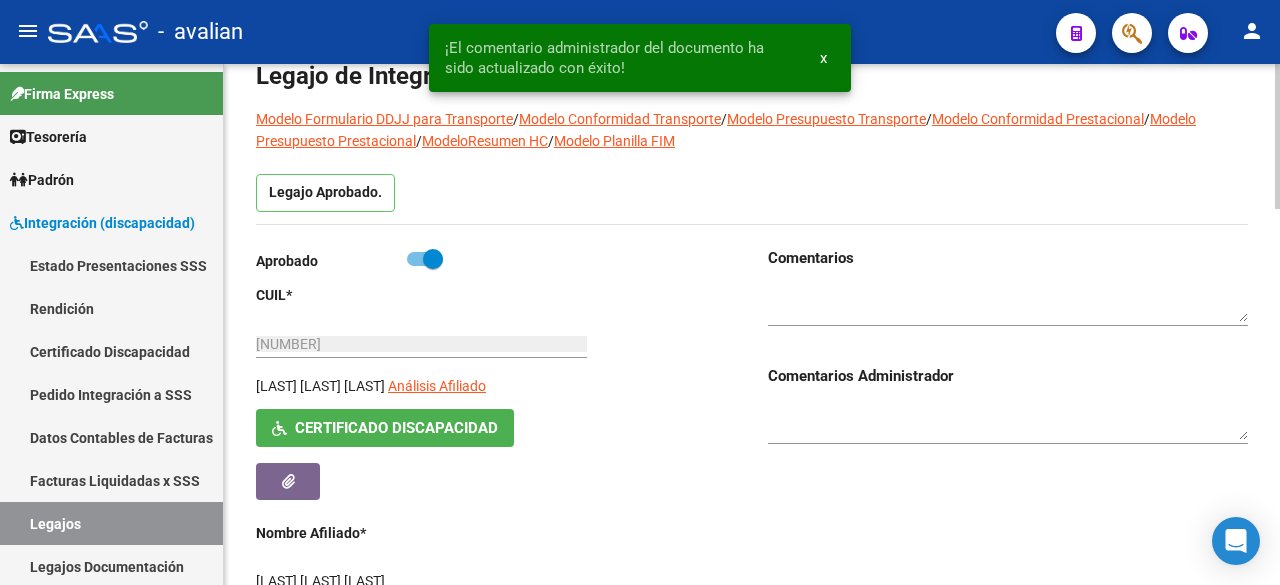 click at bounding box center (1008, 304) 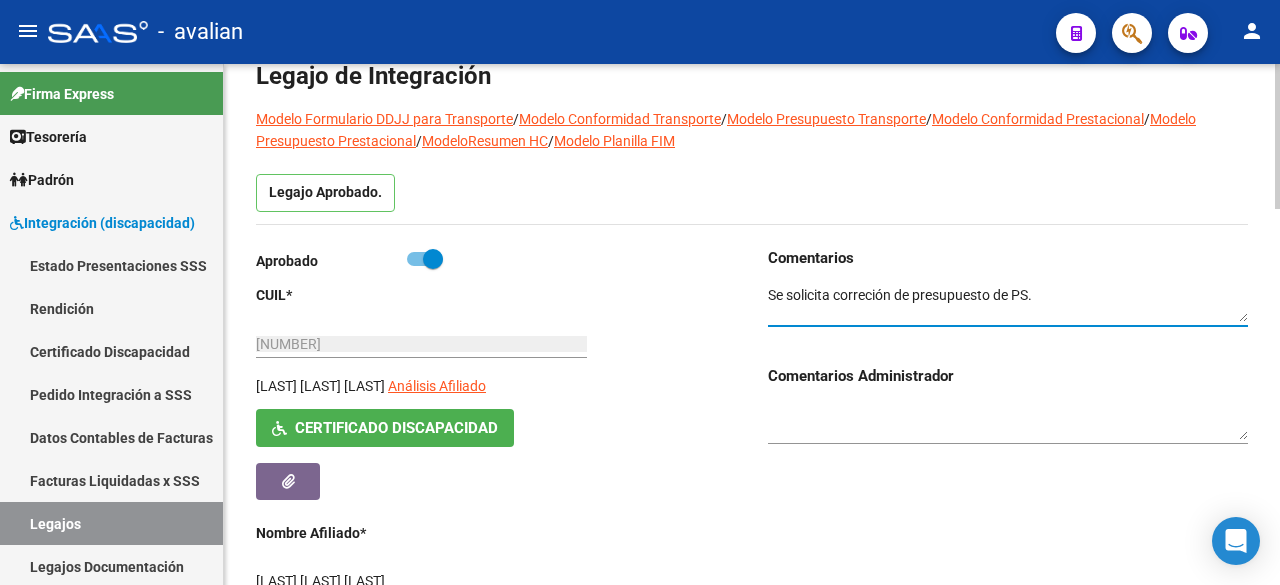 click at bounding box center [1008, 304] 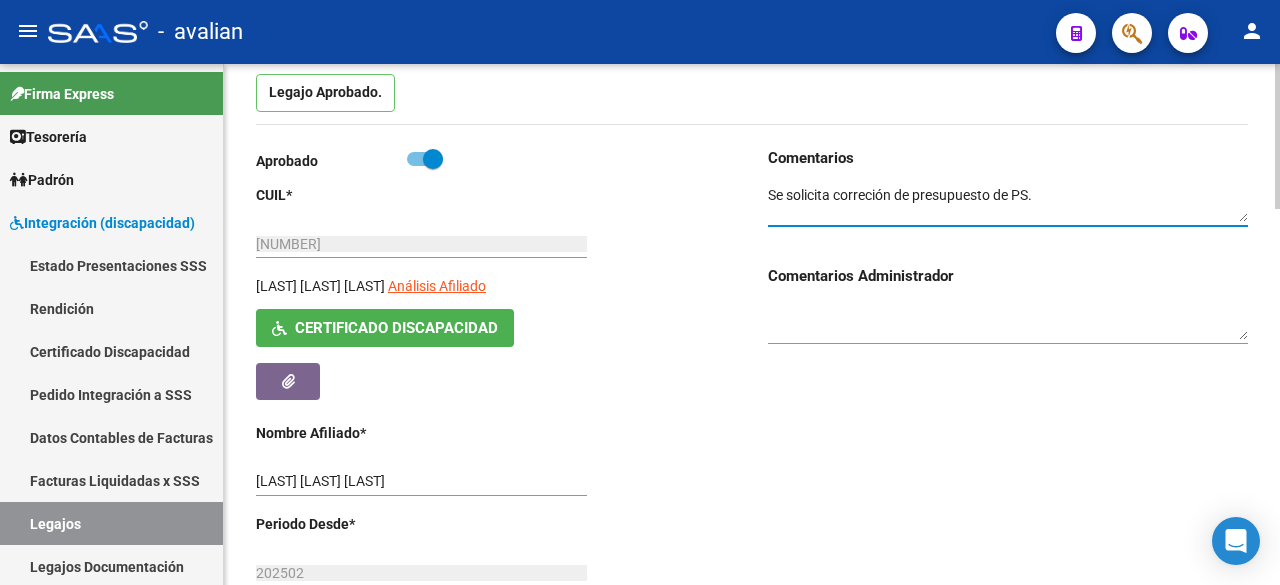 scroll, scrollTop: 0, scrollLeft: 0, axis: both 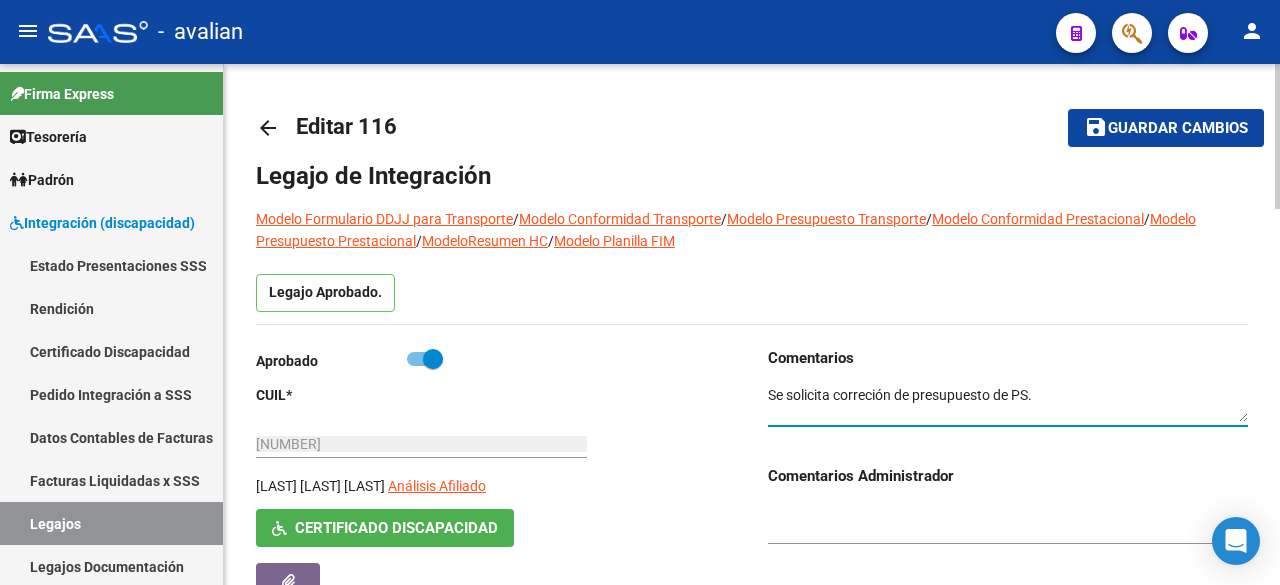 type on "Se solicita correción de presupuesto de PS." 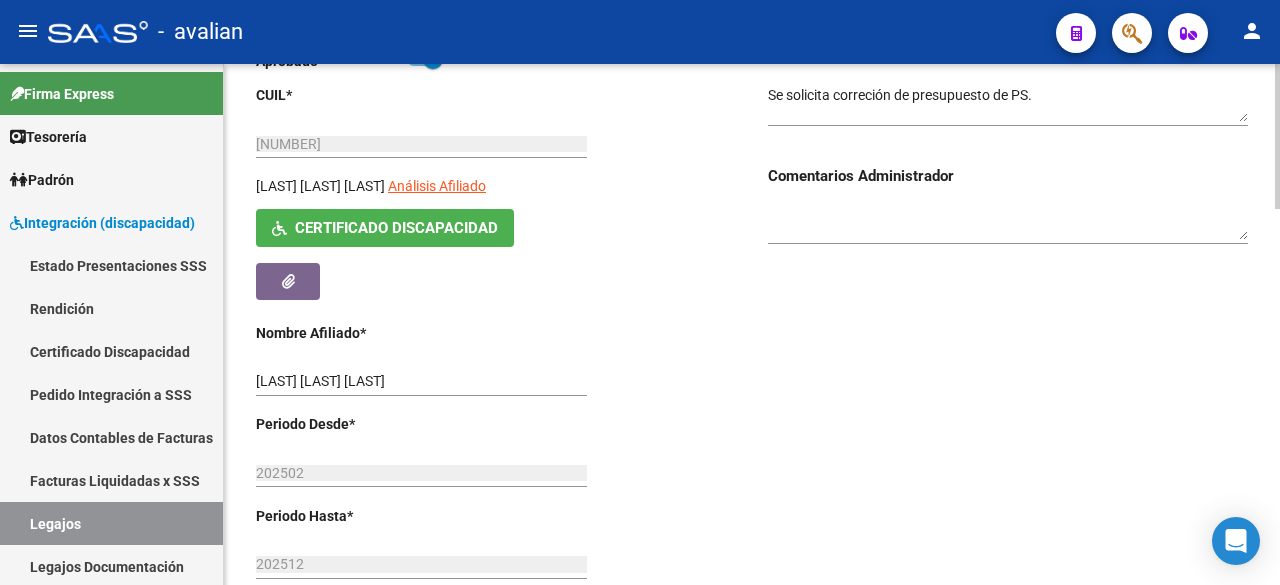 scroll, scrollTop: 700, scrollLeft: 0, axis: vertical 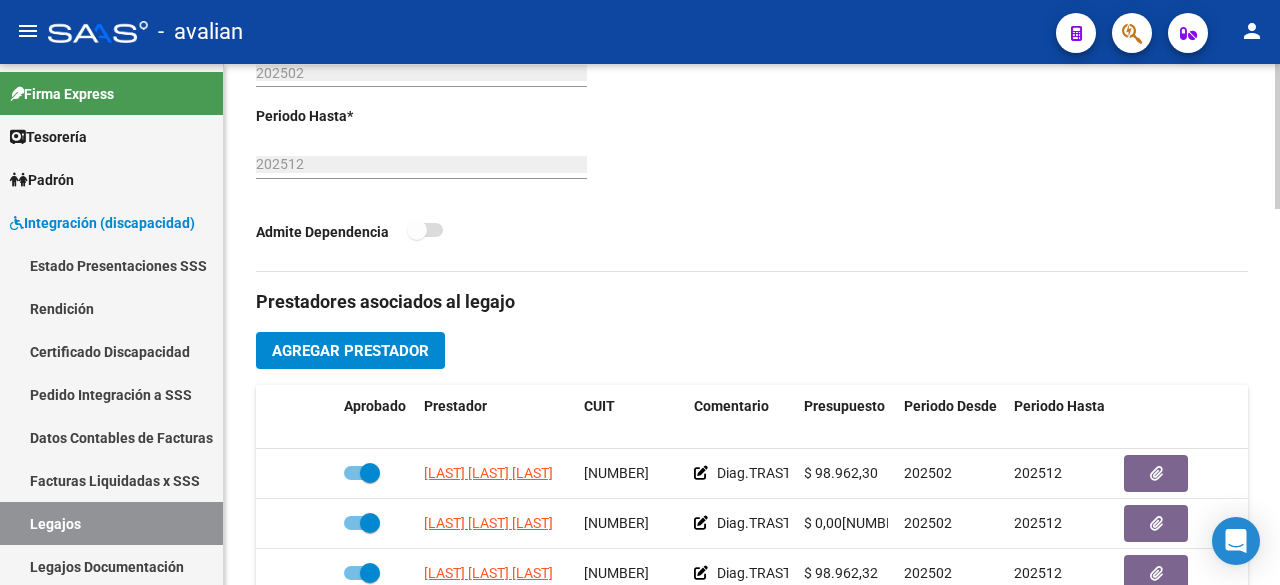 click on "Agregar Prestador" 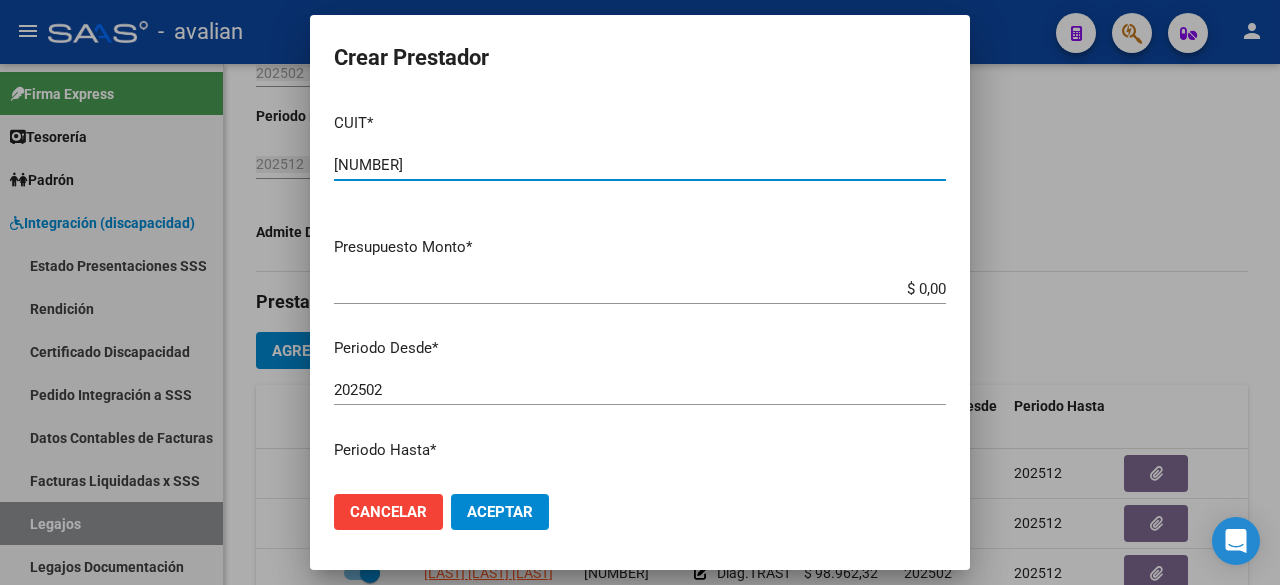 scroll, scrollTop: 200, scrollLeft: 0, axis: vertical 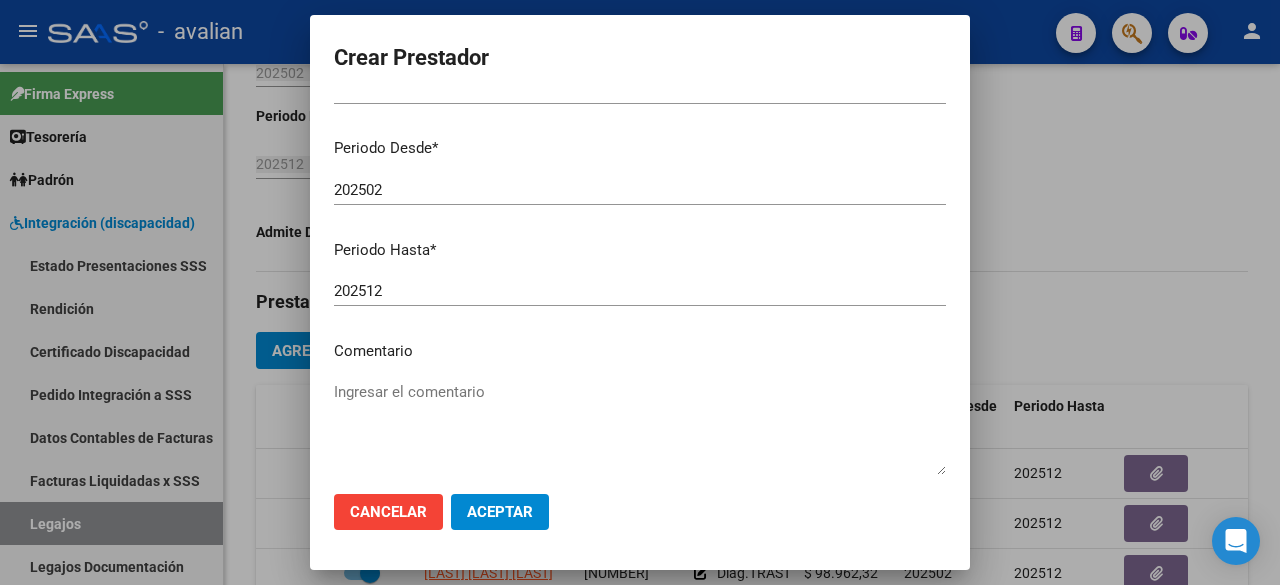type on "[NUMBER]" 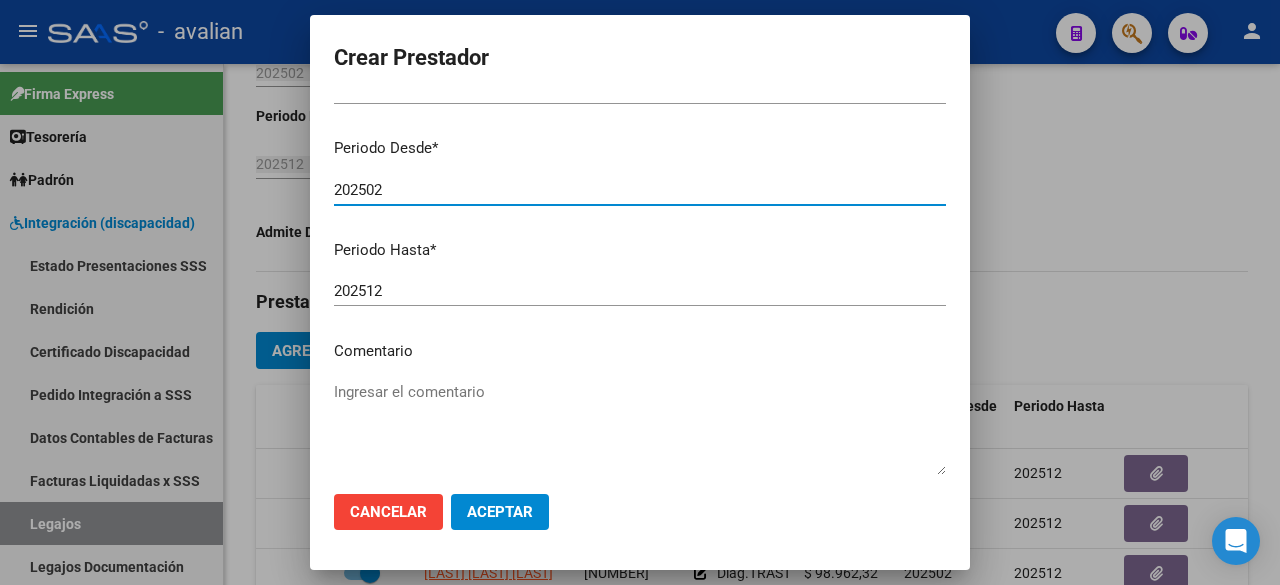 click on "202502" at bounding box center [640, 190] 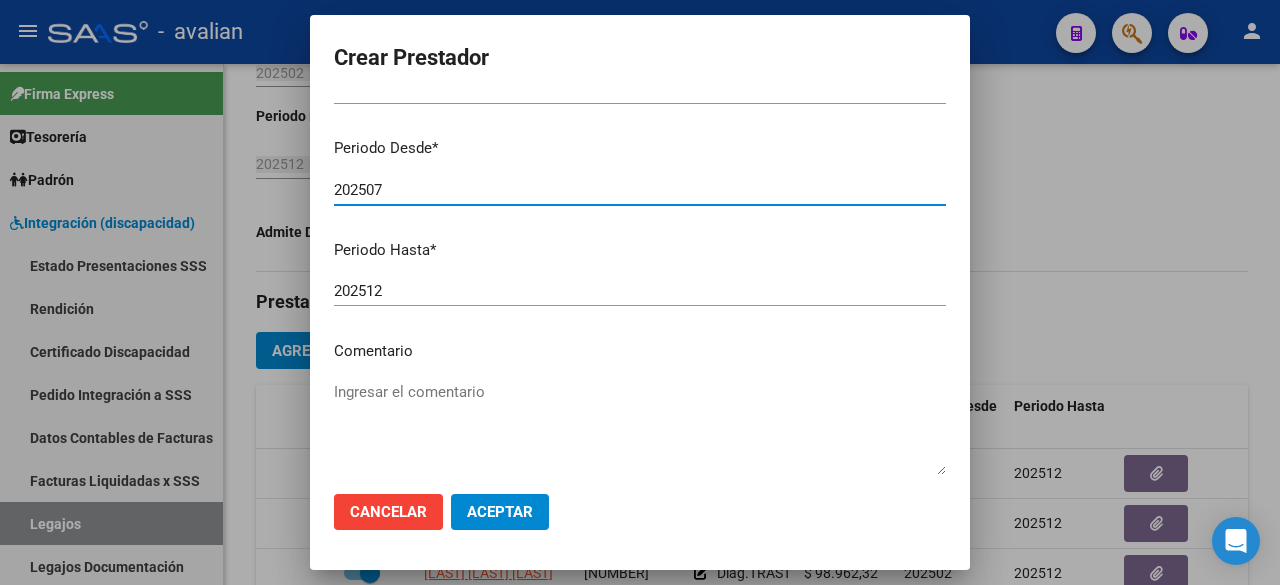 type on "202507" 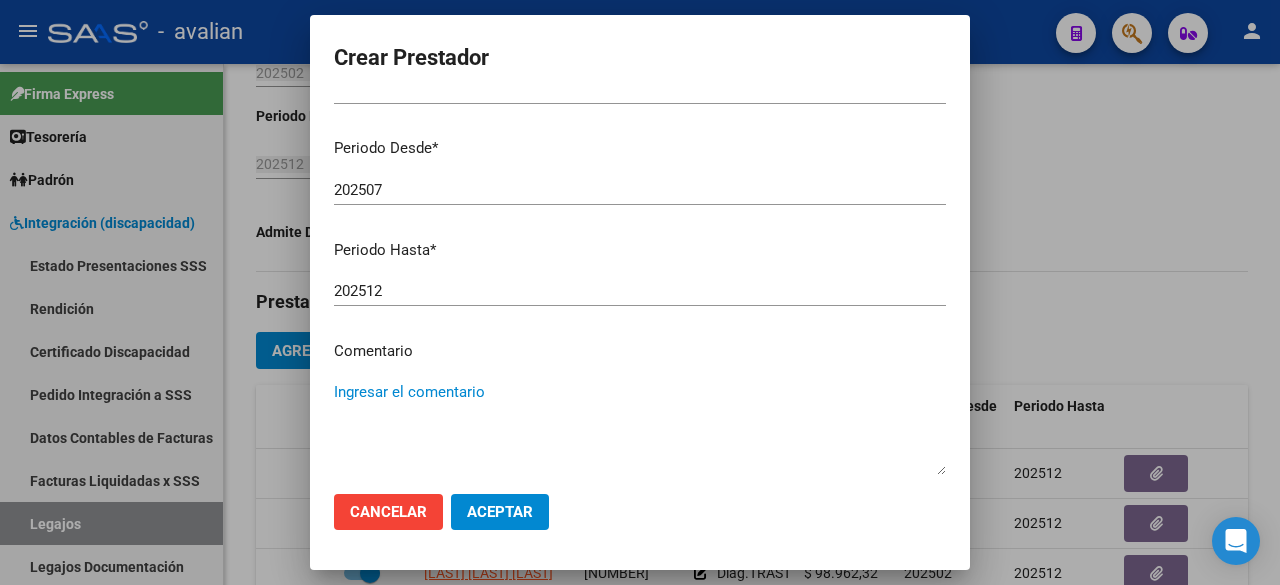 paste on "- Psicología: 2 ss semanales - [LAST], [LAST] [LAST] - Valor resol. vigente." 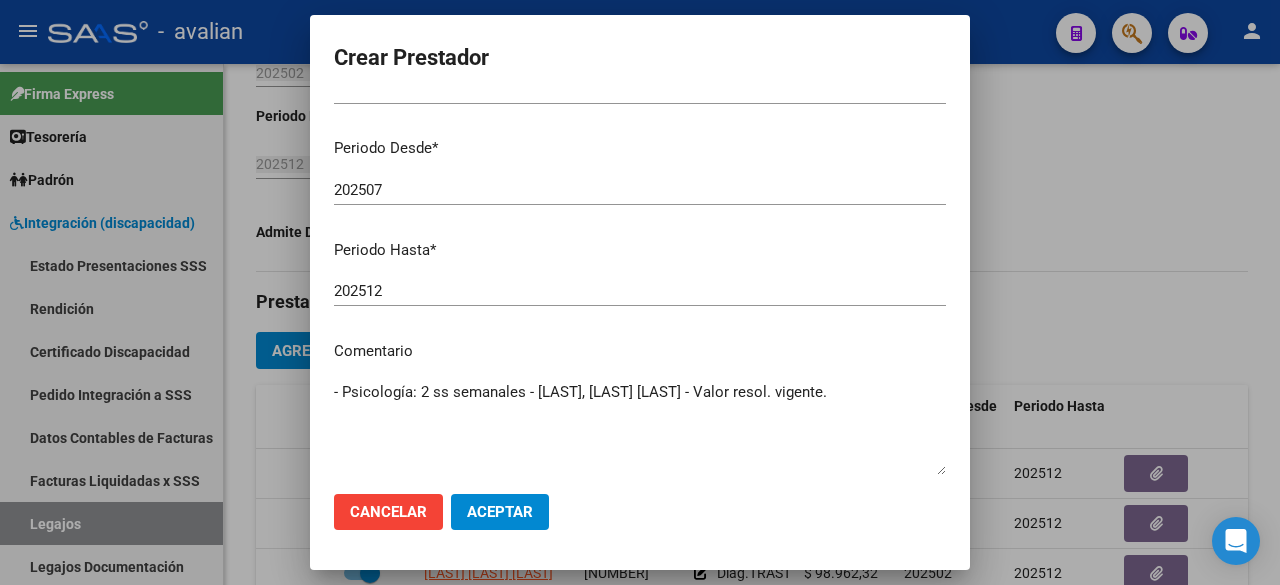 type on "- Psicología: 2 ss semanales - [LAST], [LAST] [LAST] - Valor resol. vigente." 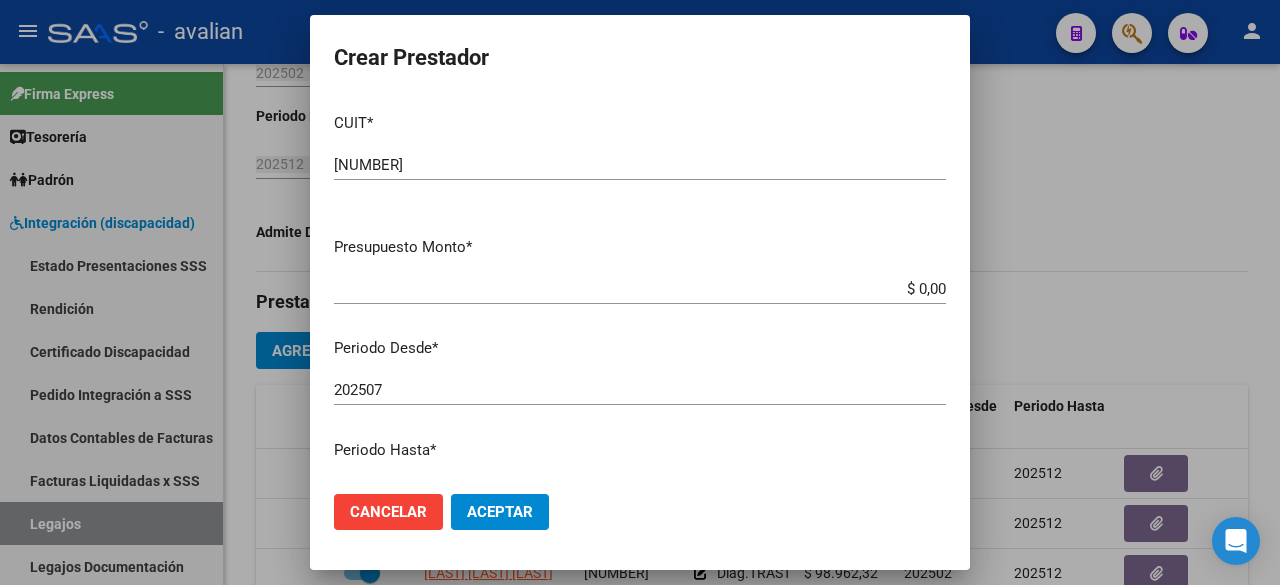 click on "$ 0,00" at bounding box center [640, 289] 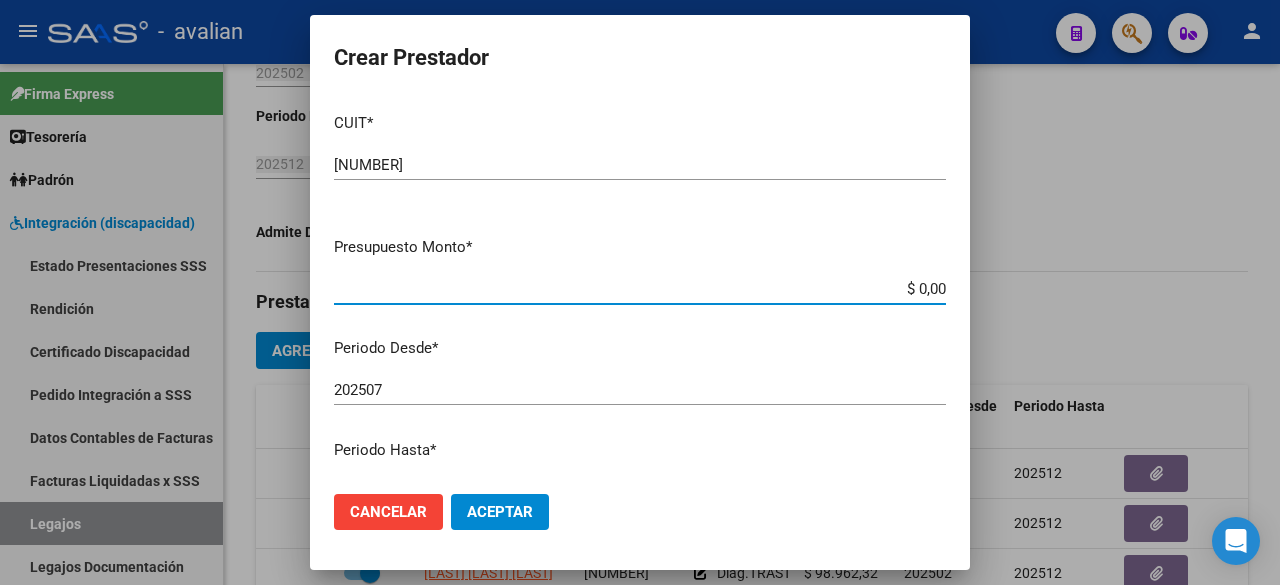 paste on "98.964,88" 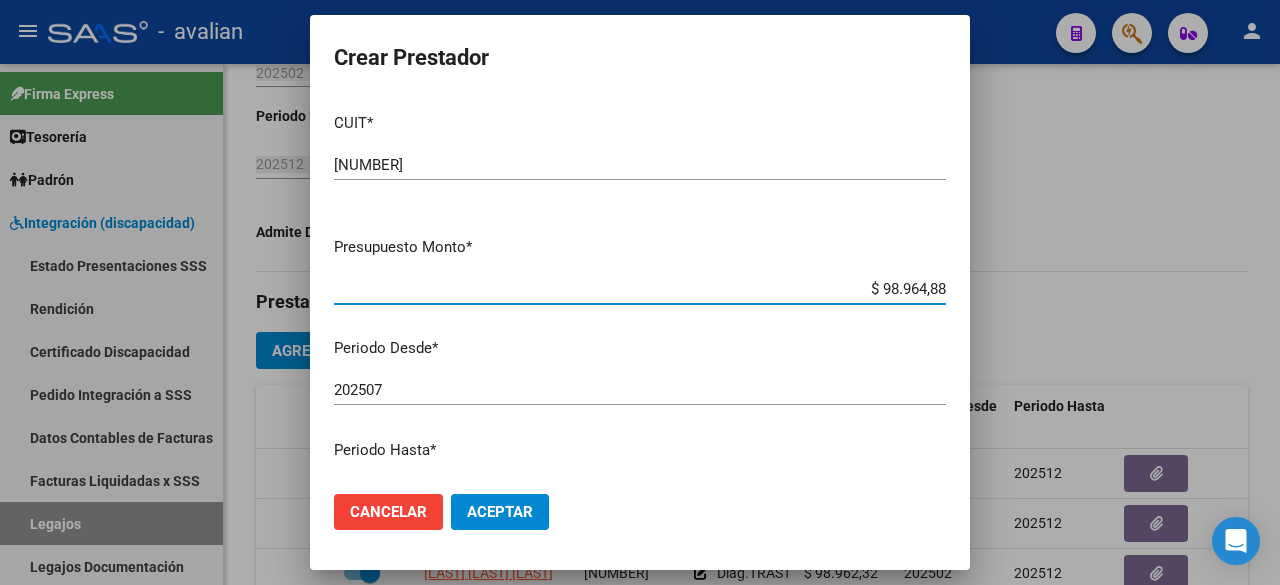 type on "$ 98.964,88" 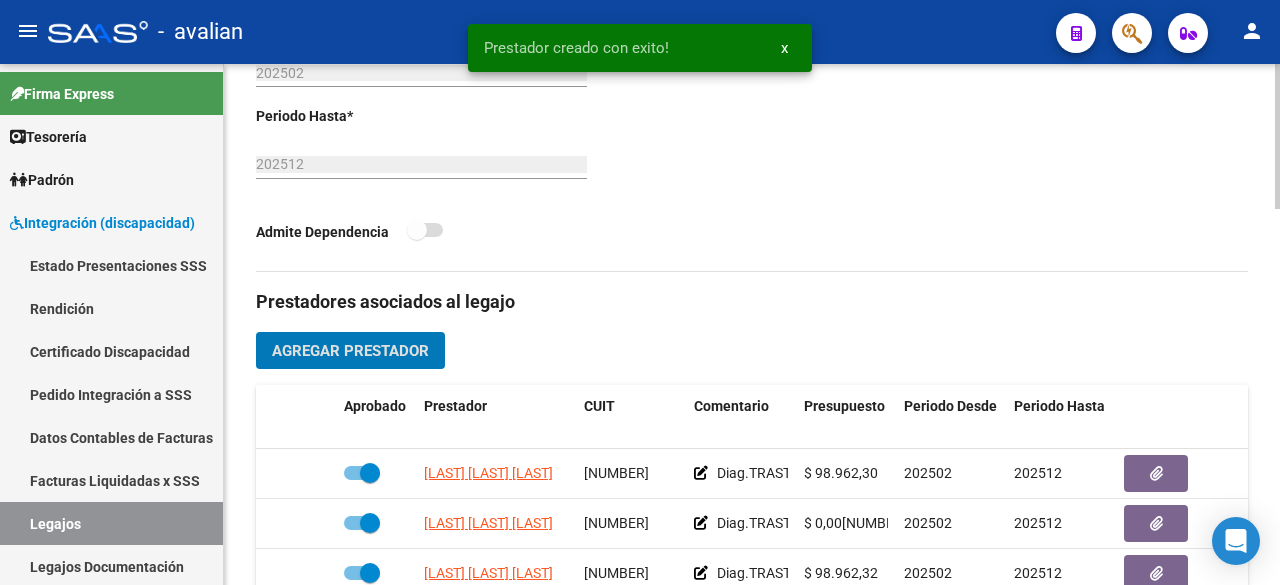 scroll, scrollTop: 800, scrollLeft: 0, axis: vertical 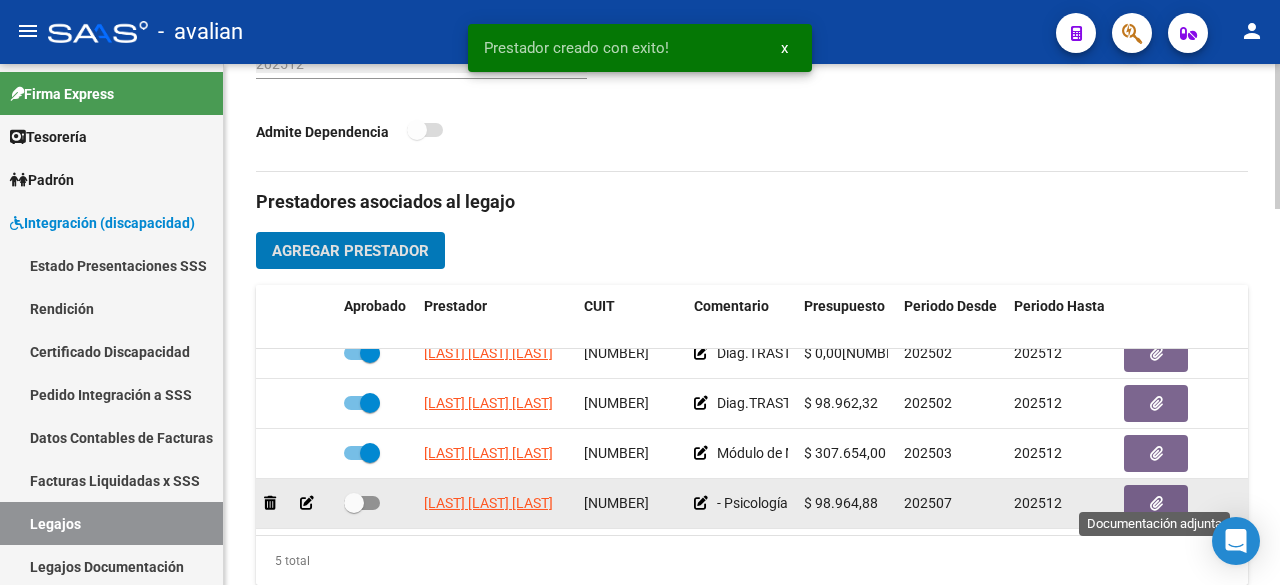 click 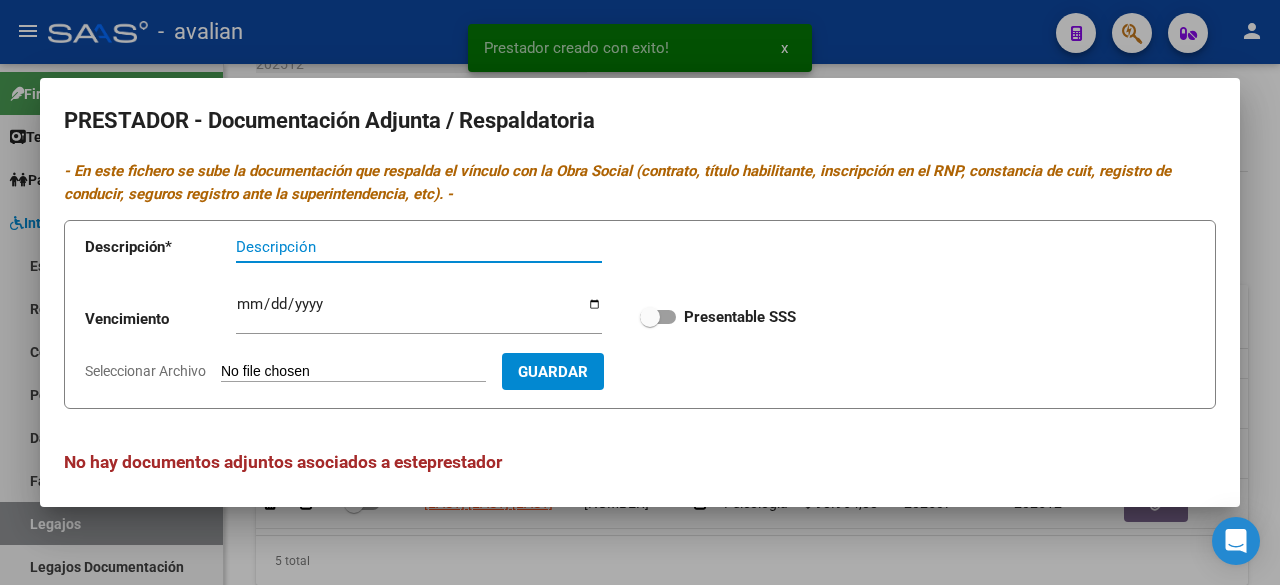 scroll, scrollTop: 8, scrollLeft: 0, axis: vertical 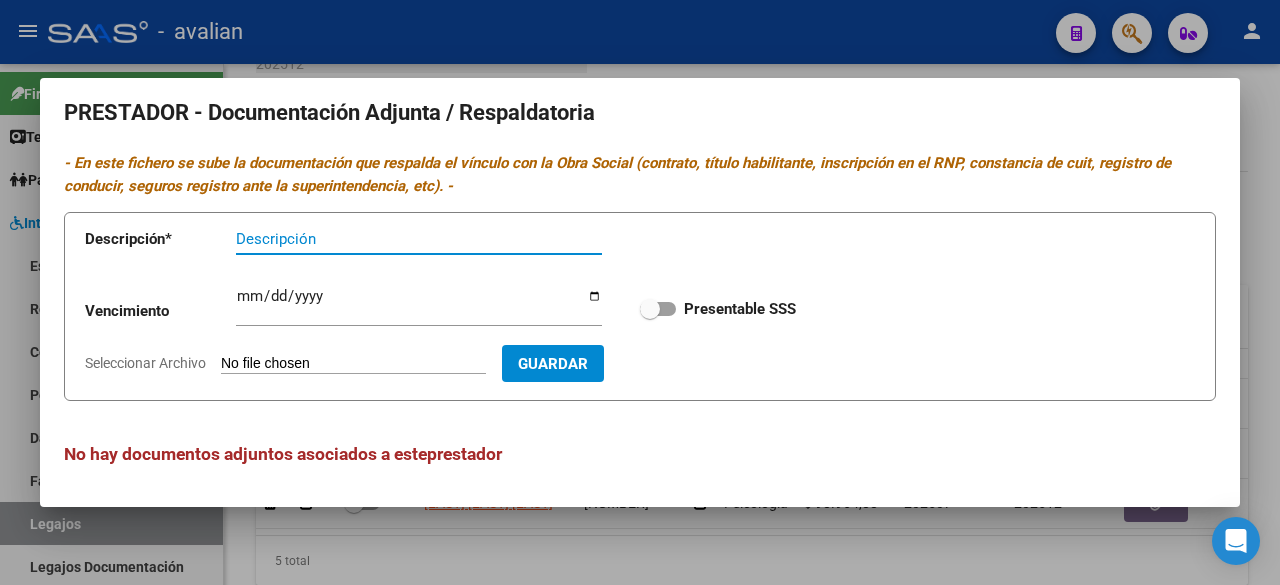 click at bounding box center (650, 309) 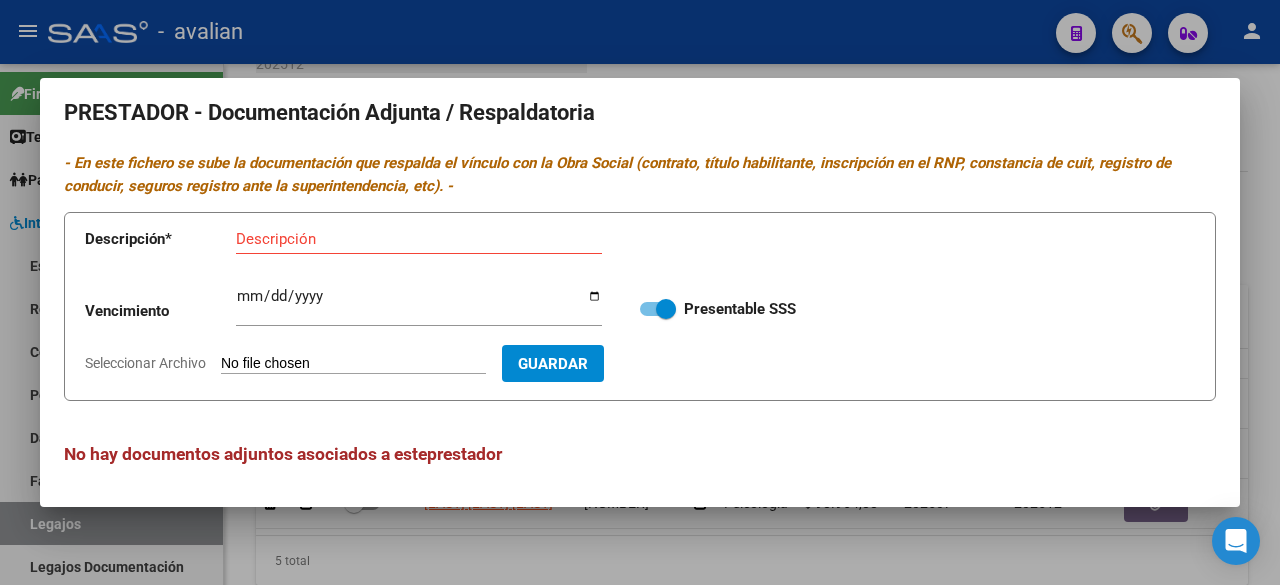 click on "Seleccionar Archivo" at bounding box center (353, 364) 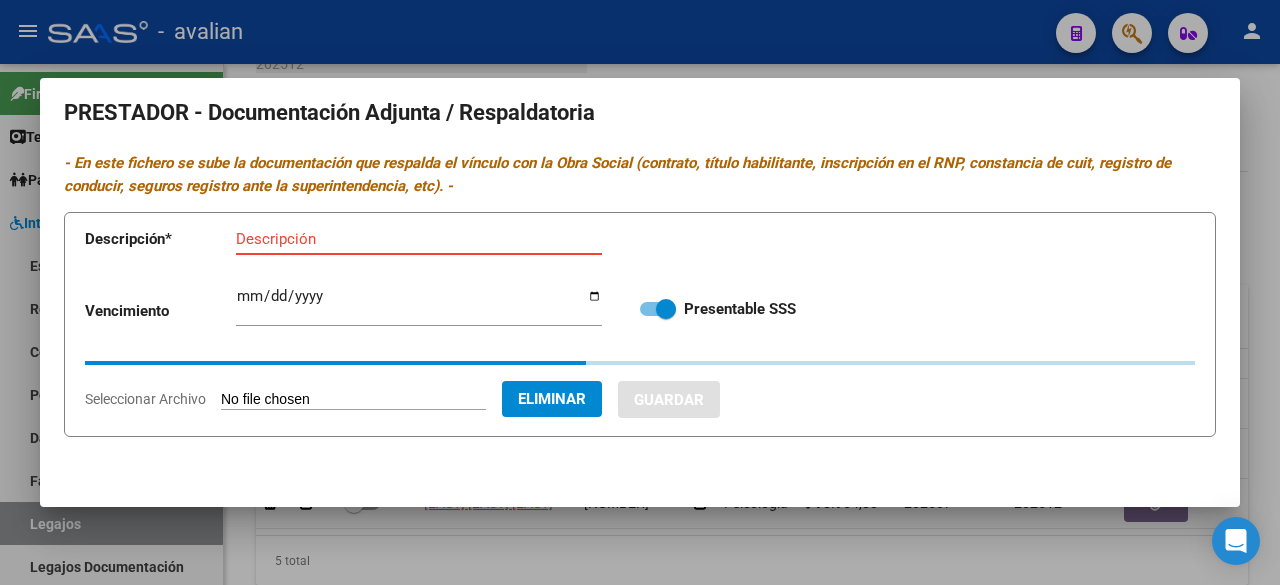 click on "Descripción" at bounding box center (419, 239) 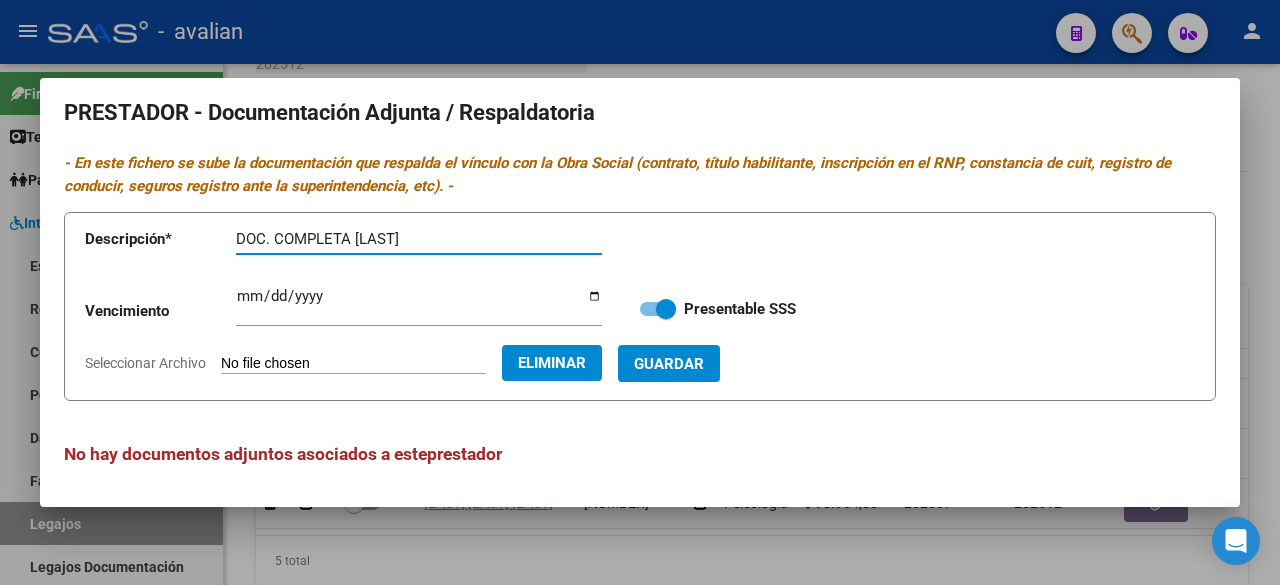 type on "DOC. COMPLETA [LAST]" 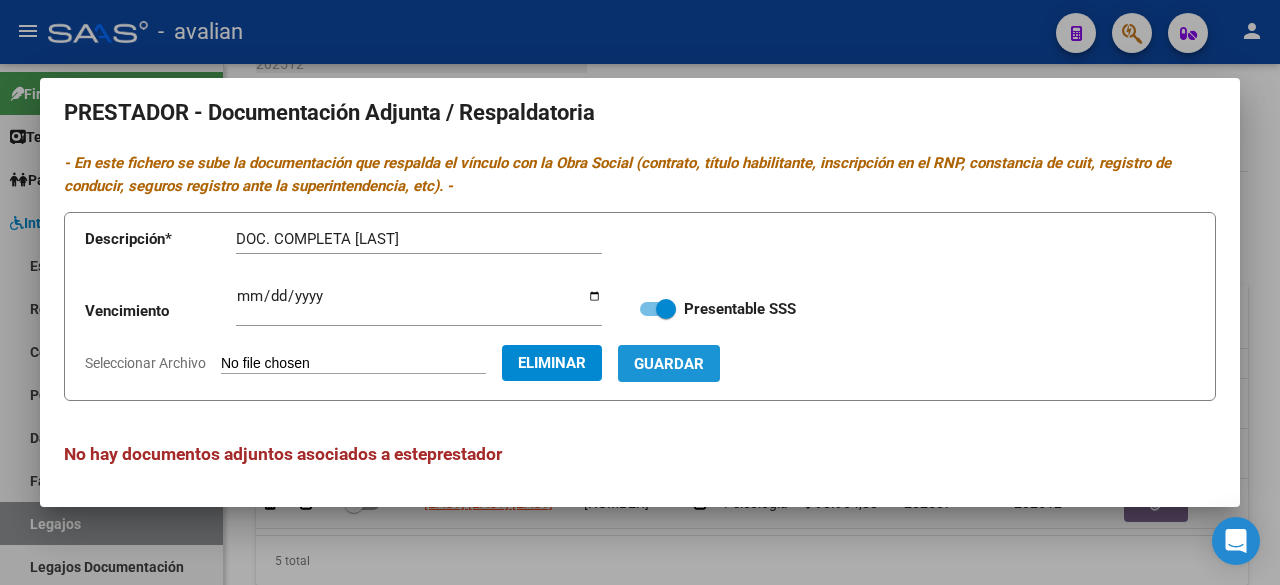 click on "Guardar" at bounding box center (669, 364) 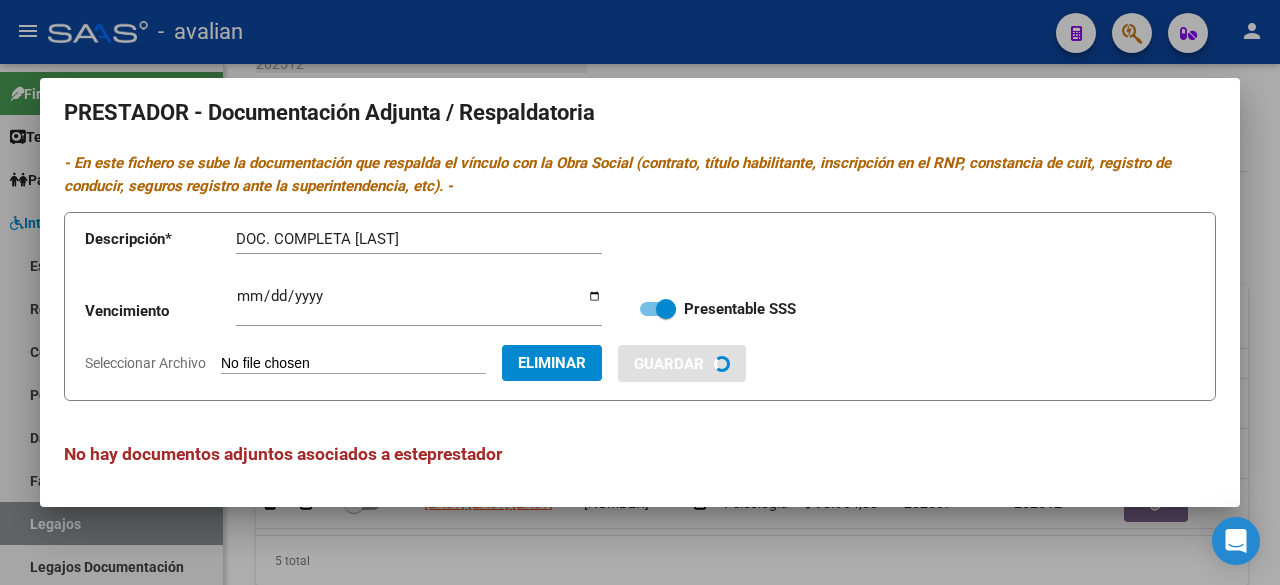 type 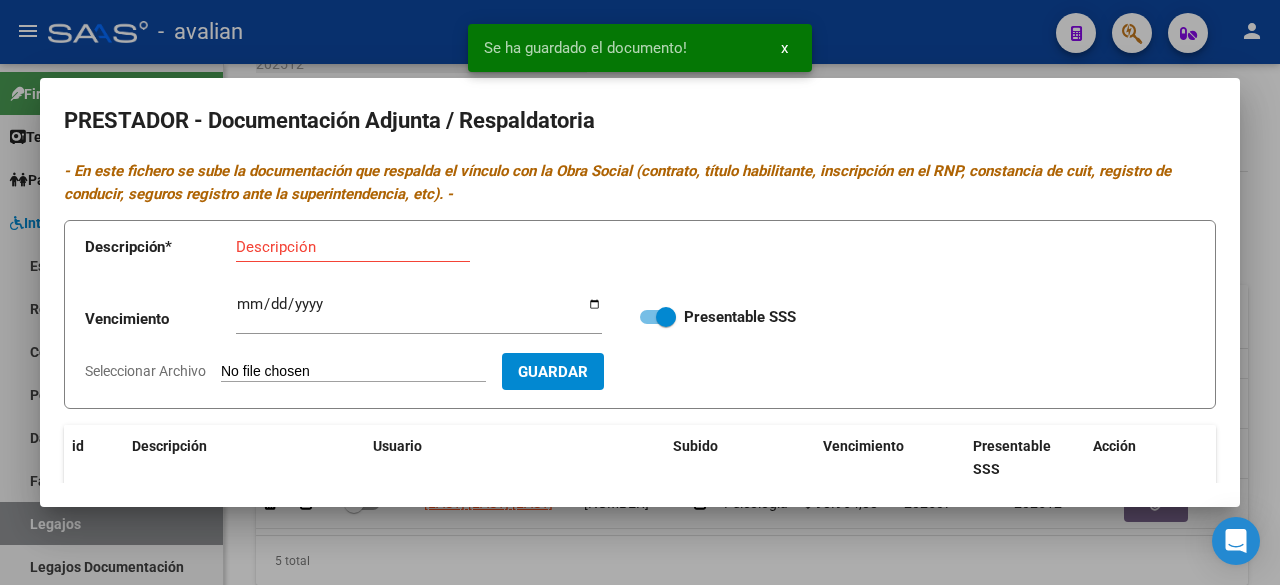 scroll, scrollTop: 200, scrollLeft: 0, axis: vertical 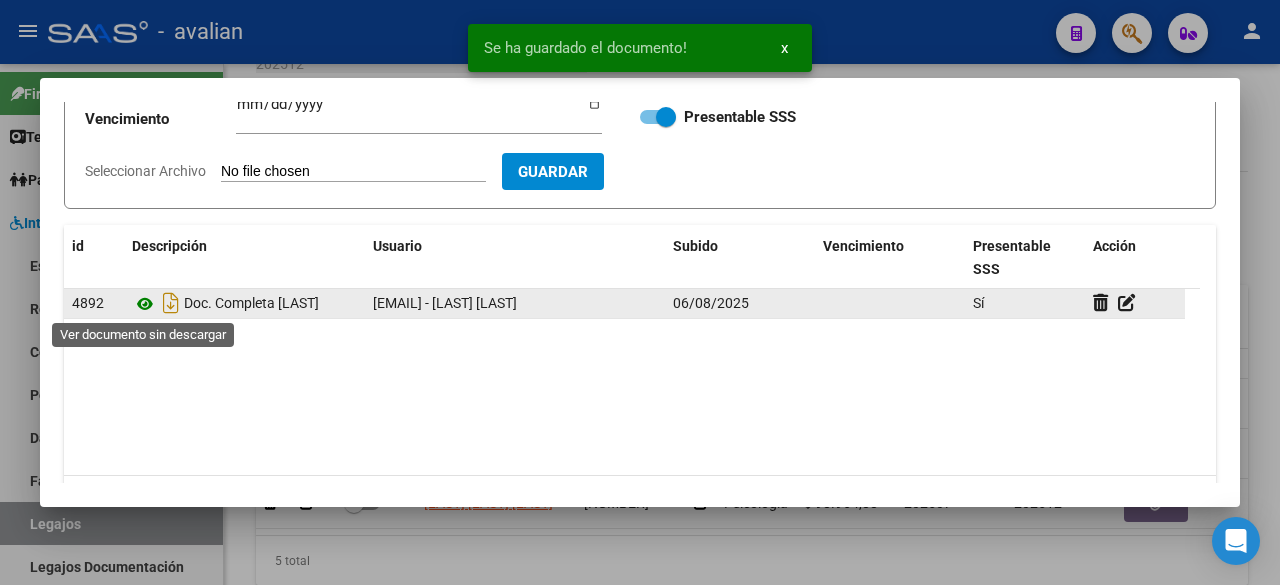 click 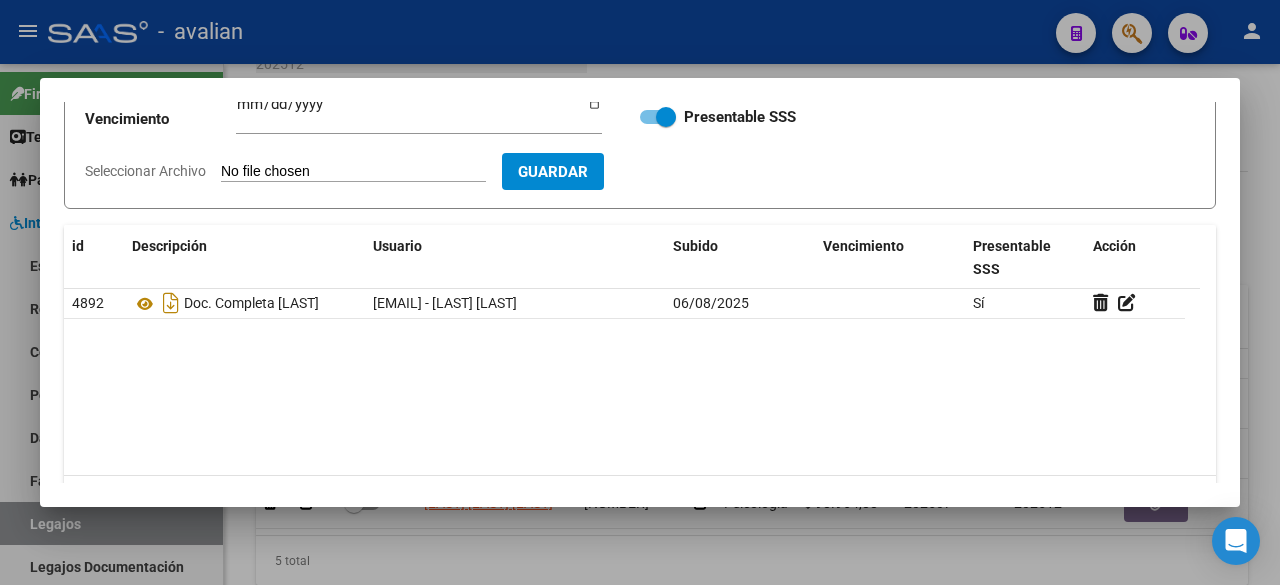 scroll, scrollTop: 0, scrollLeft: 0, axis: both 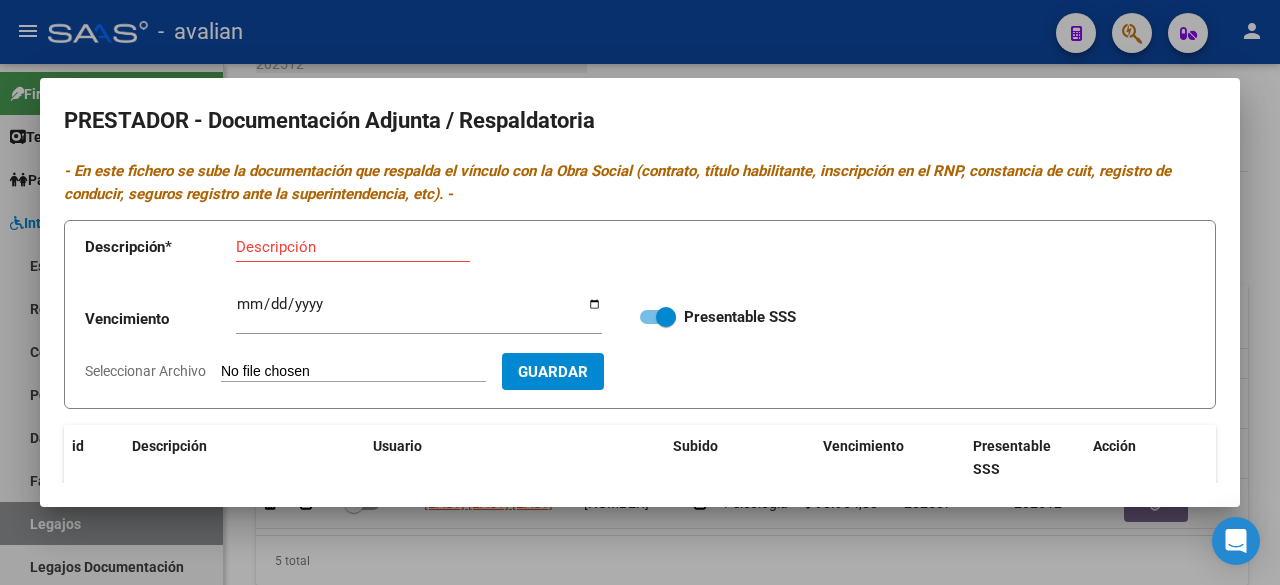 click at bounding box center (640, 292) 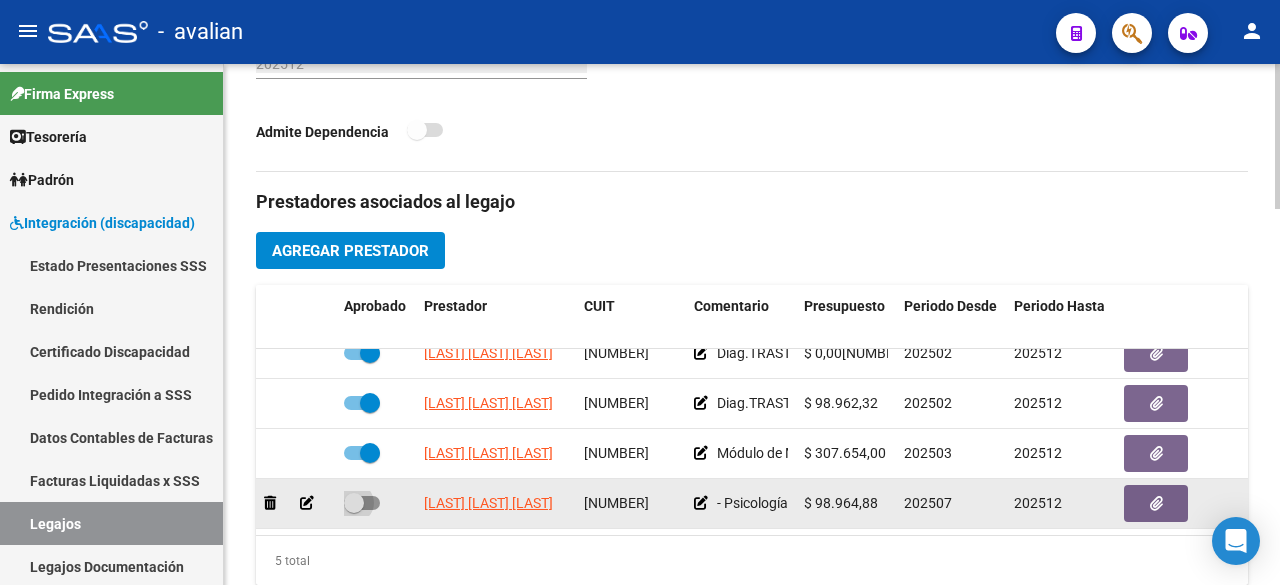 click at bounding box center (362, 503) 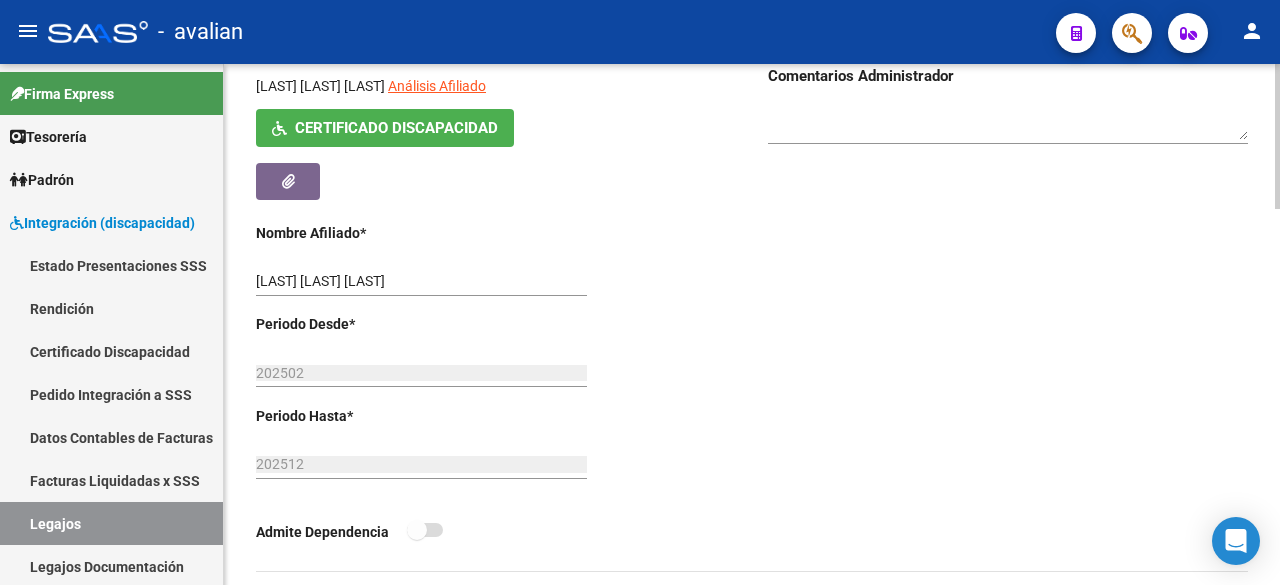 scroll, scrollTop: 0, scrollLeft: 0, axis: both 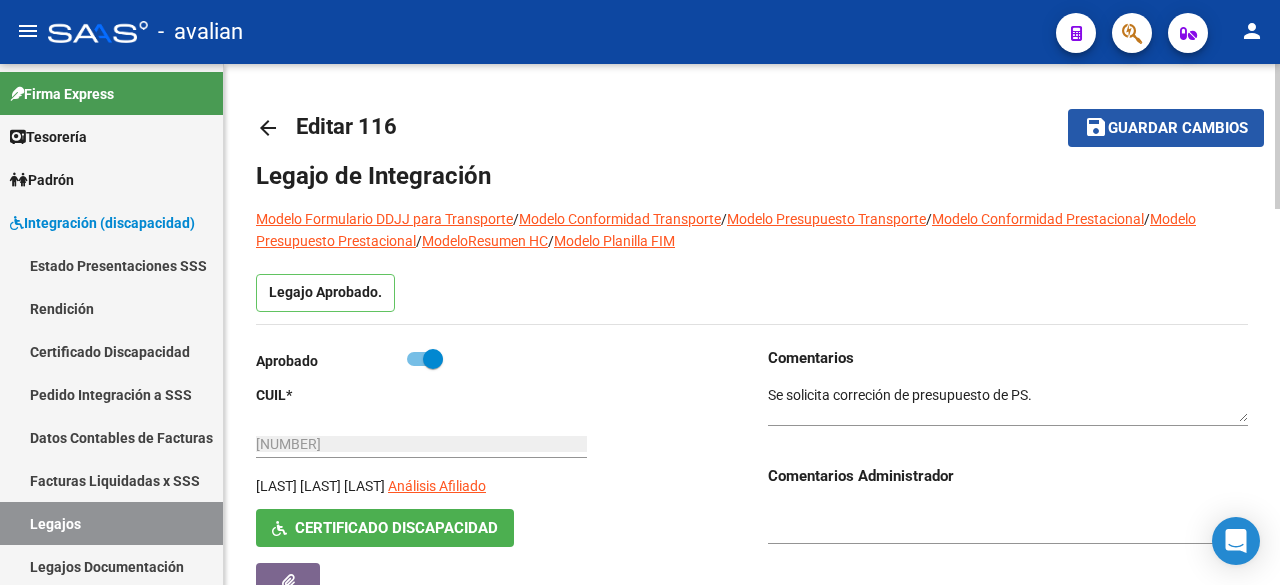 click on "Guardar cambios" 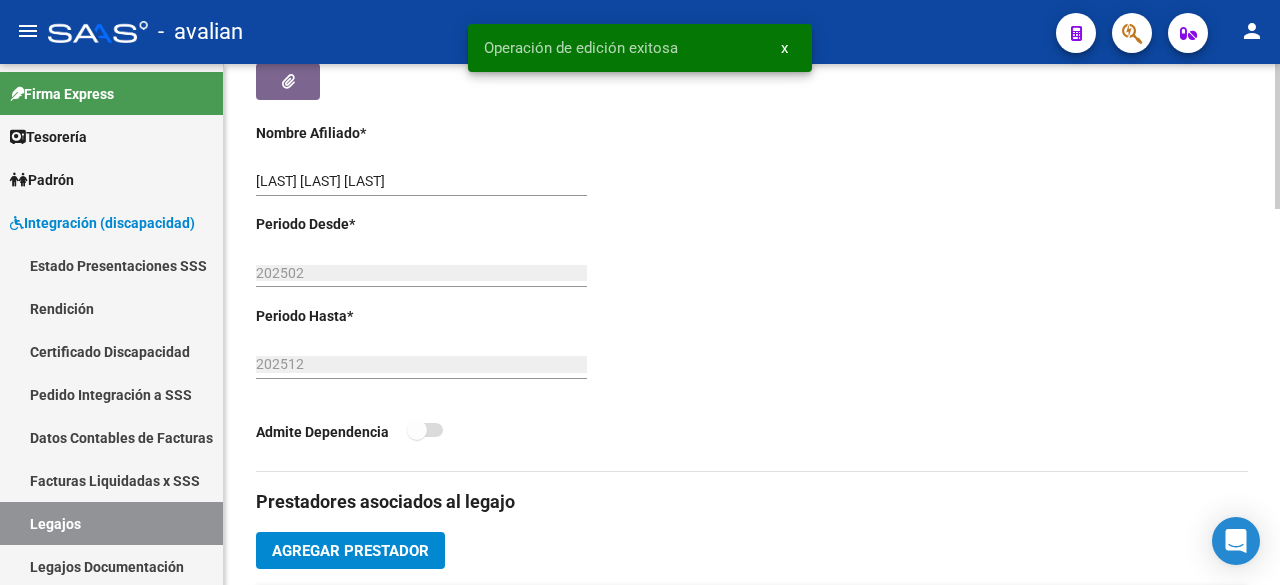 scroll, scrollTop: 600, scrollLeft: 0, axis: vertical 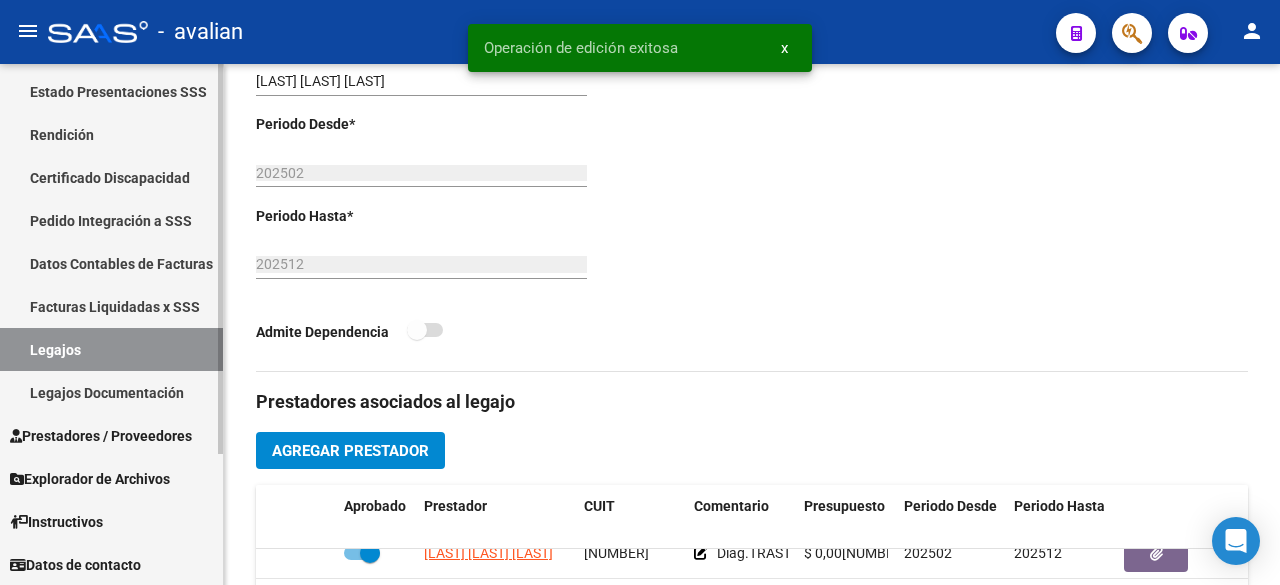 click on "Legajos" at bounding box center (111, 349) 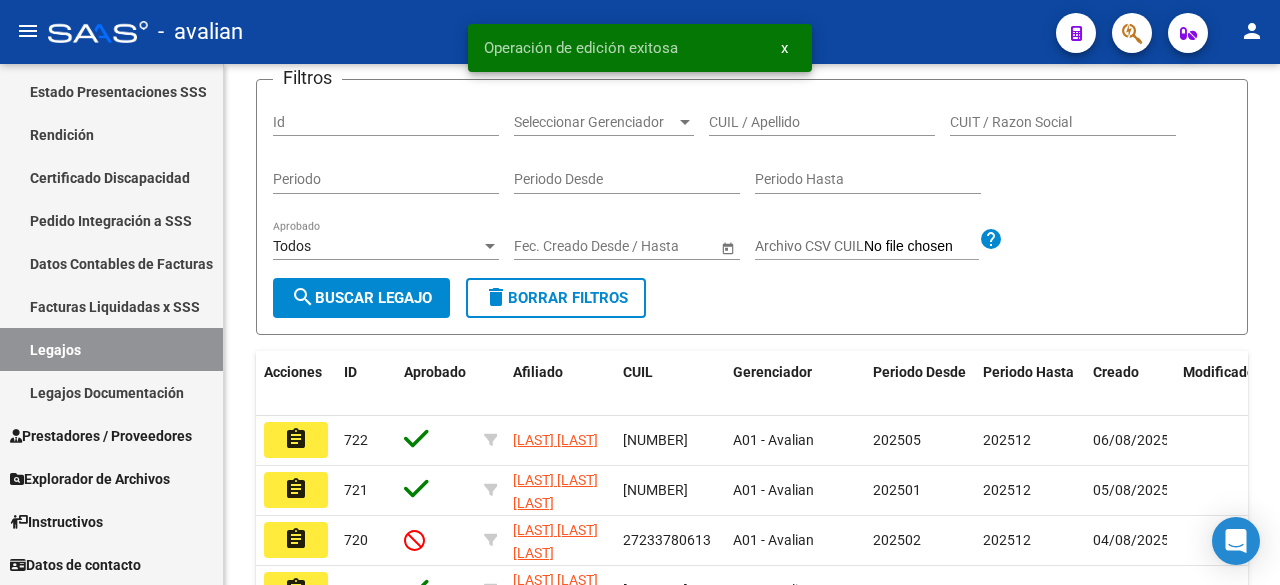 scroll, scrollTop: 600, scrollLeft: 0, axis: vertical 